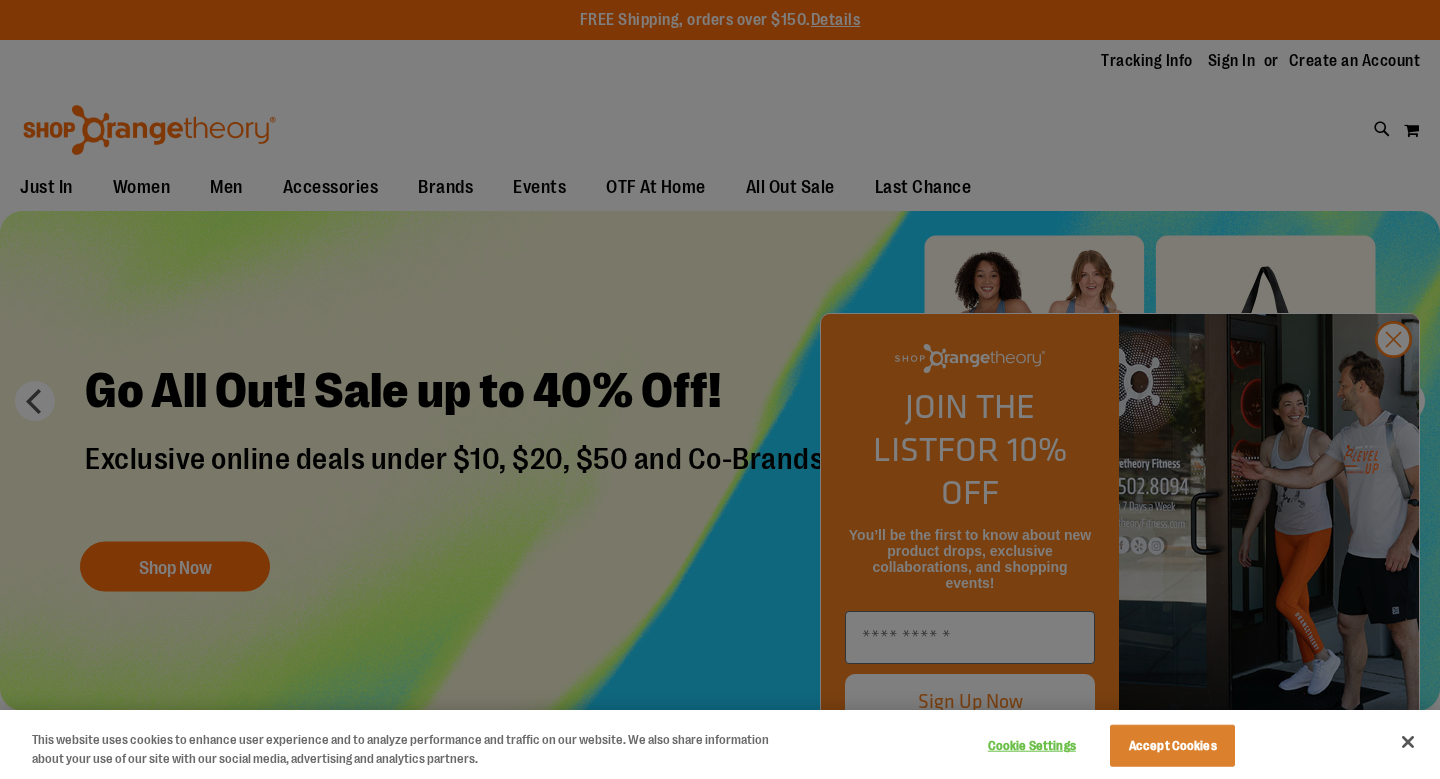 scroll, scrollTop: 0, scrollLeft: 0, axis: both 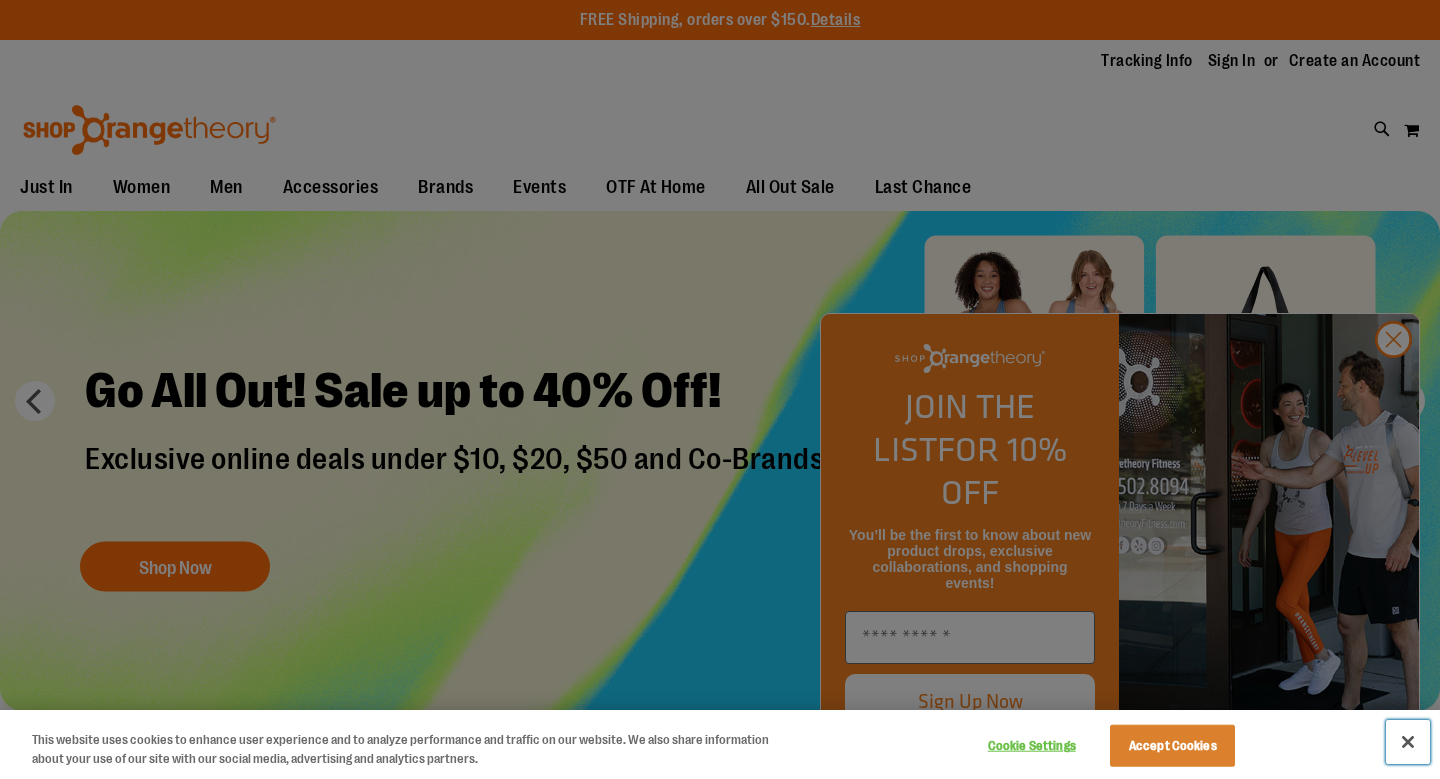 click at bounding box center [1408, 742] 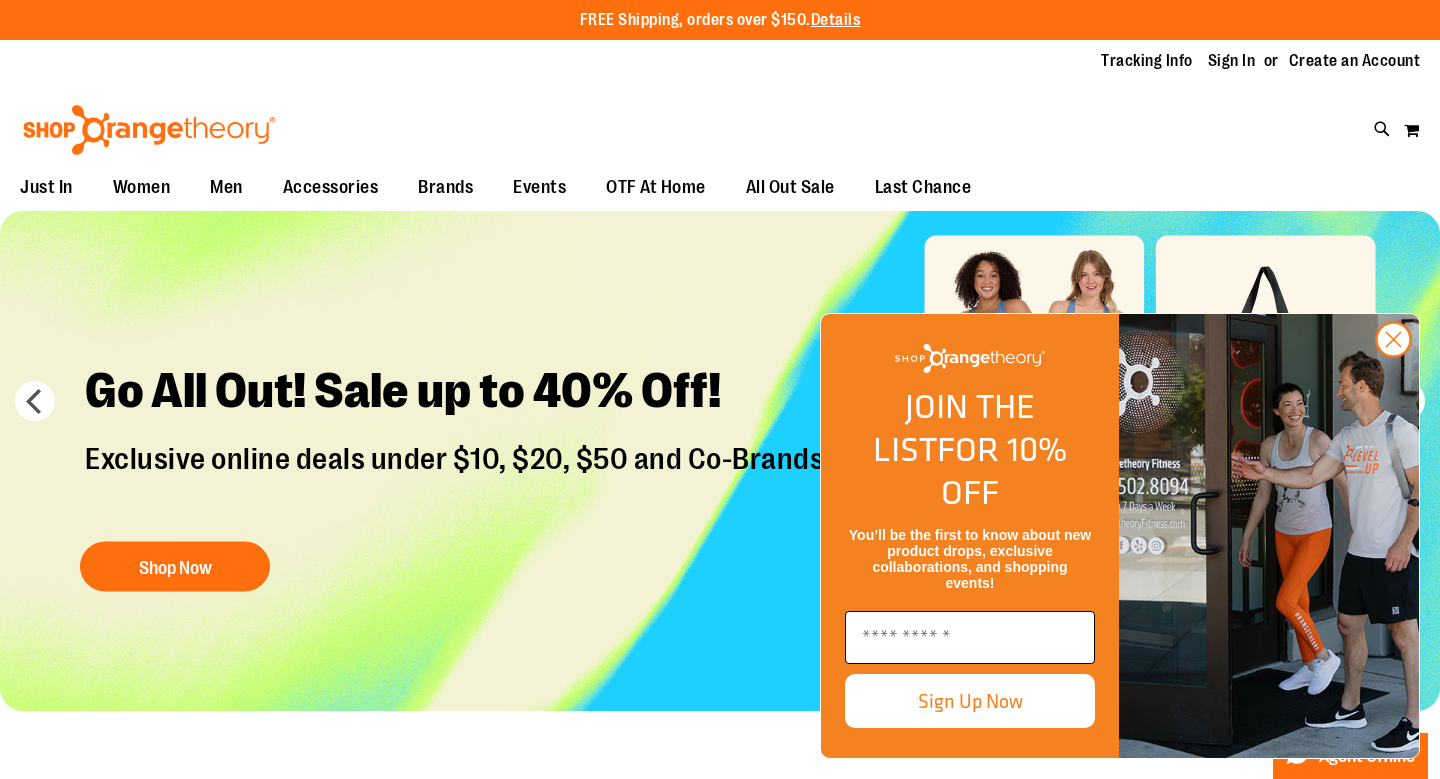 click at bounding box center (970, 637) 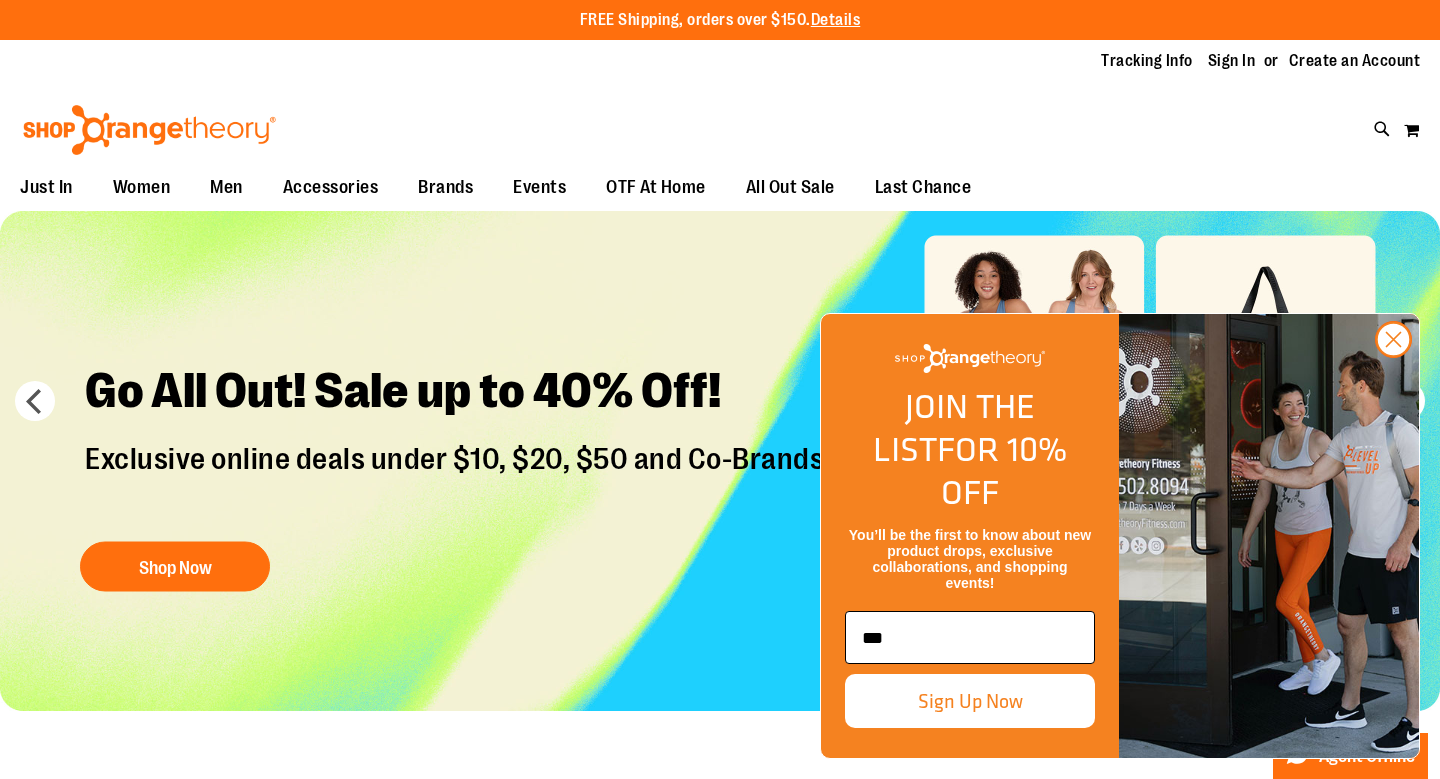 scroll, scrollTop: 0, scrollLeft: 0, axis: both 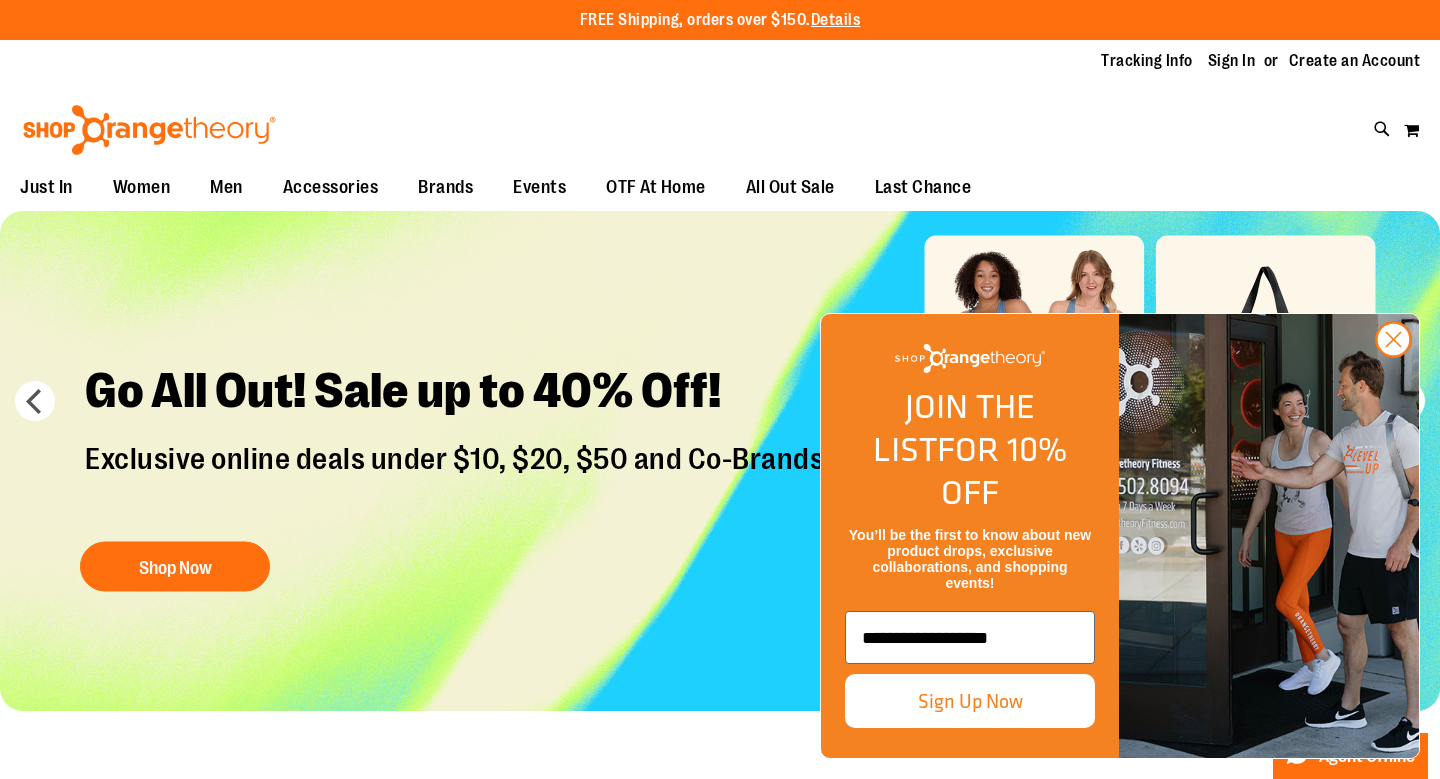 type on "**********" 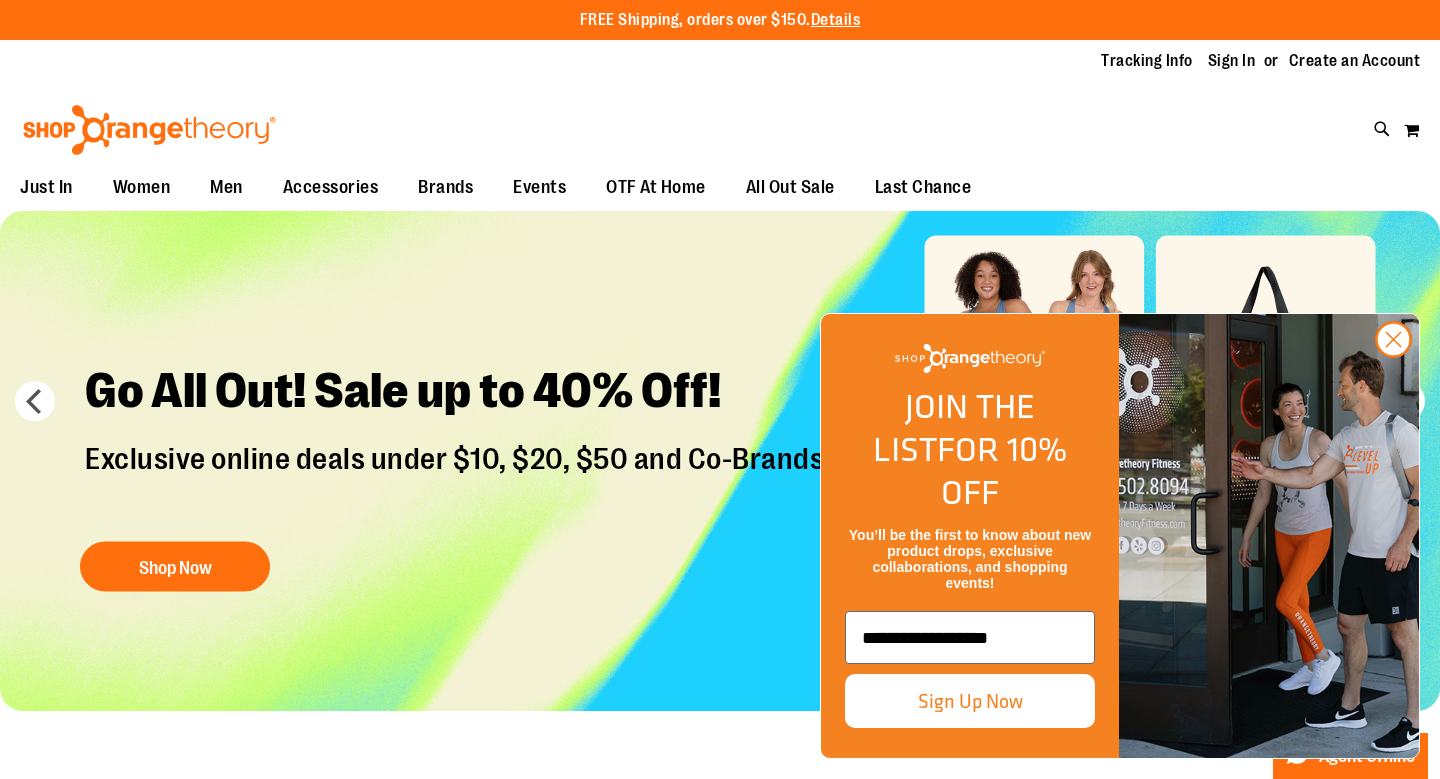 click on "Sign Up Now" at bounding box center (970, 701) 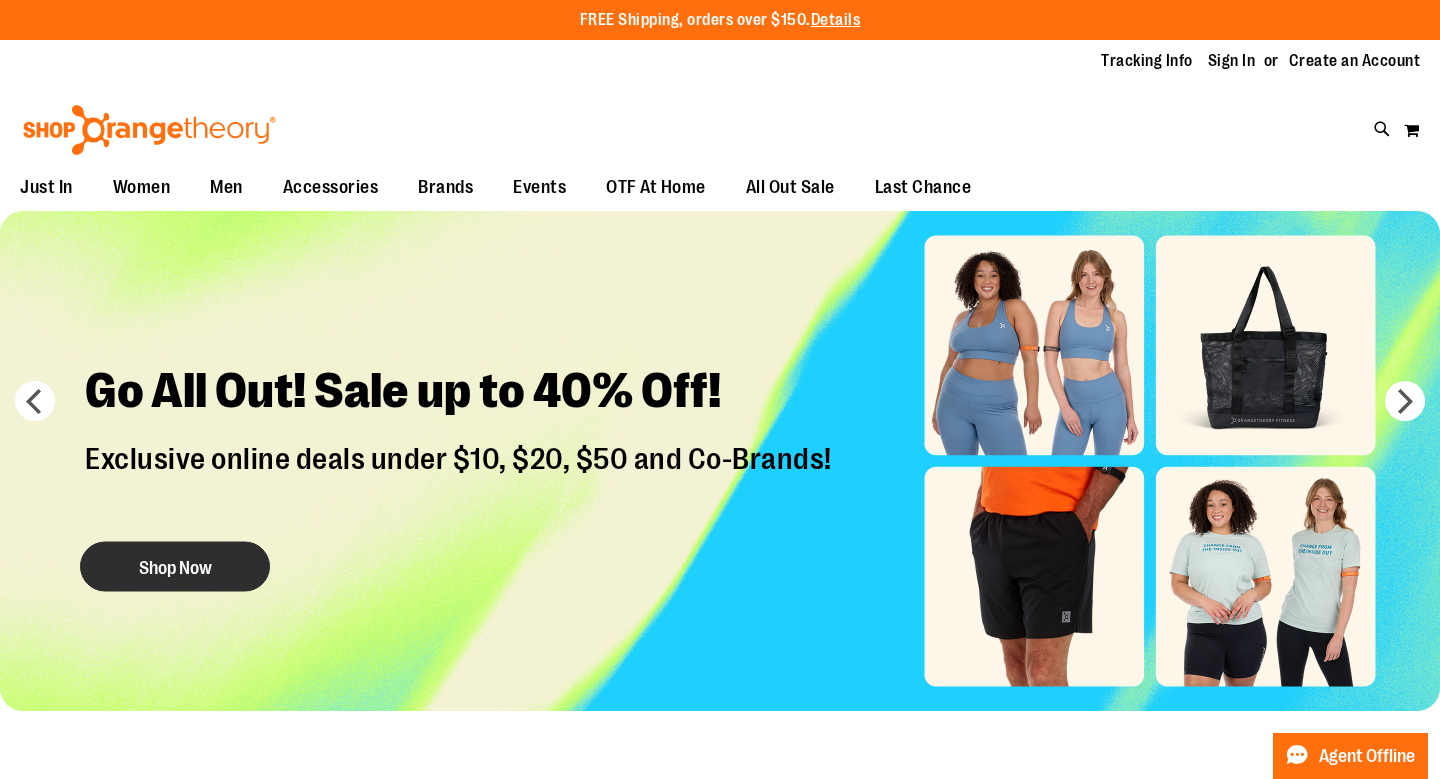 click on "Shop Now" at bounding box center (175, 566) 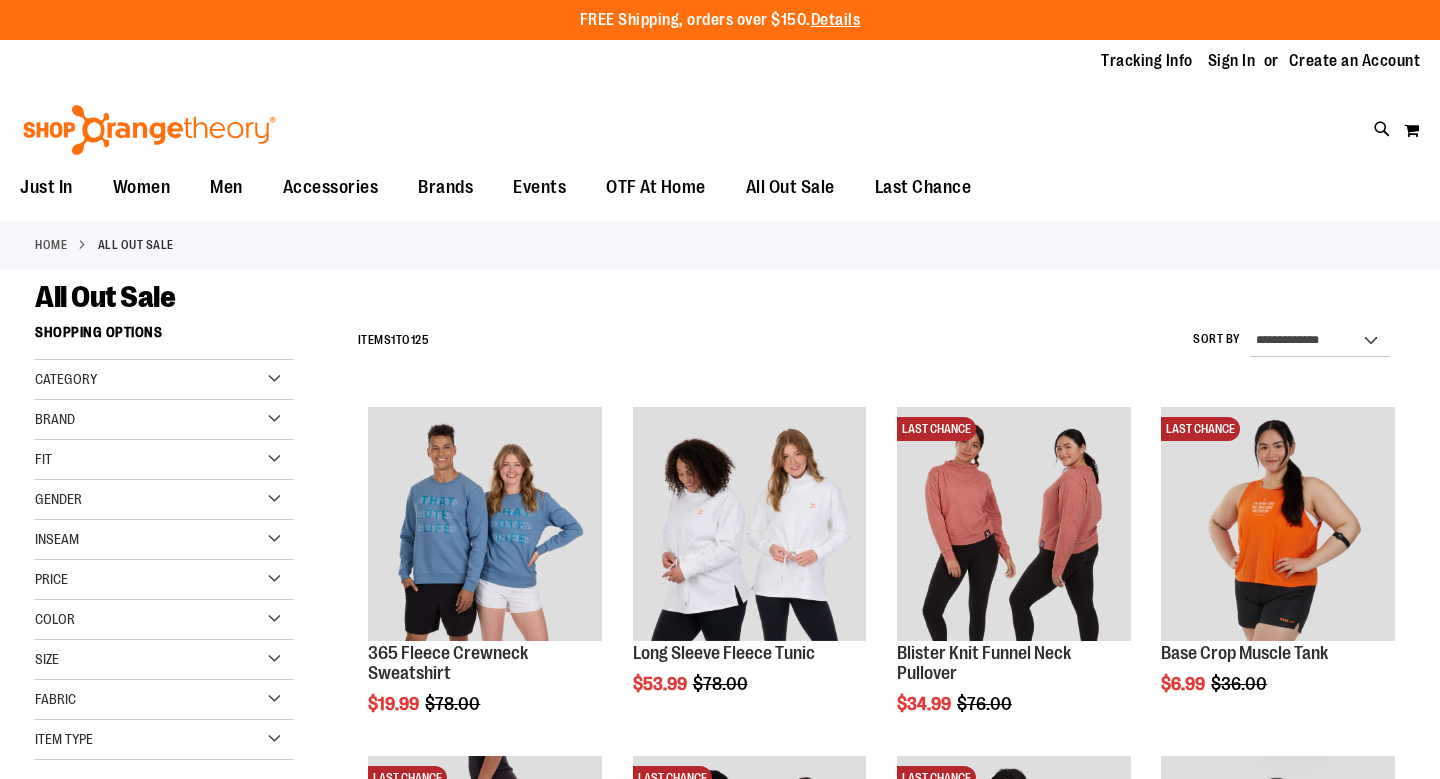 scroll, scrollTop: 0, scrollLeft: 0, axis: both 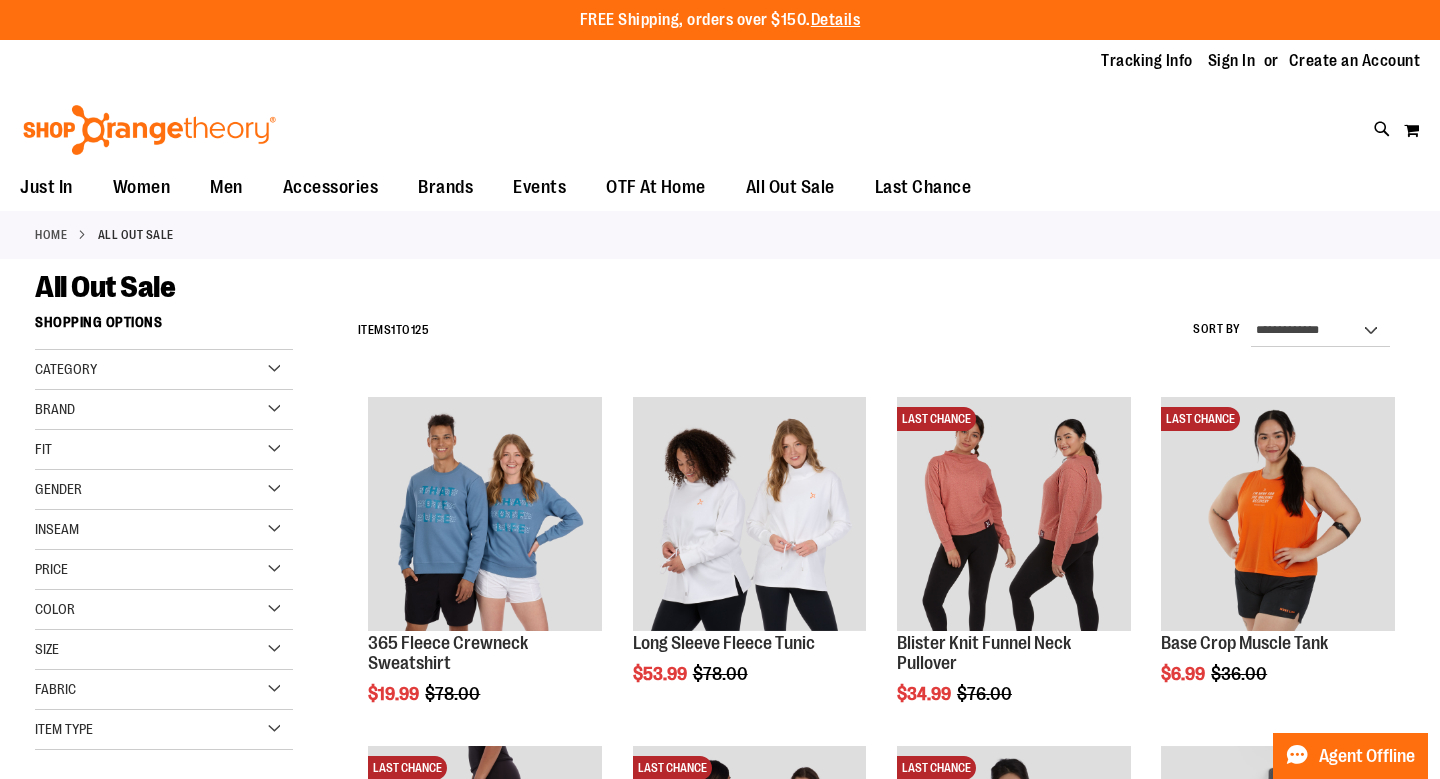 click on "Gender" at bounding box center [58, 489] 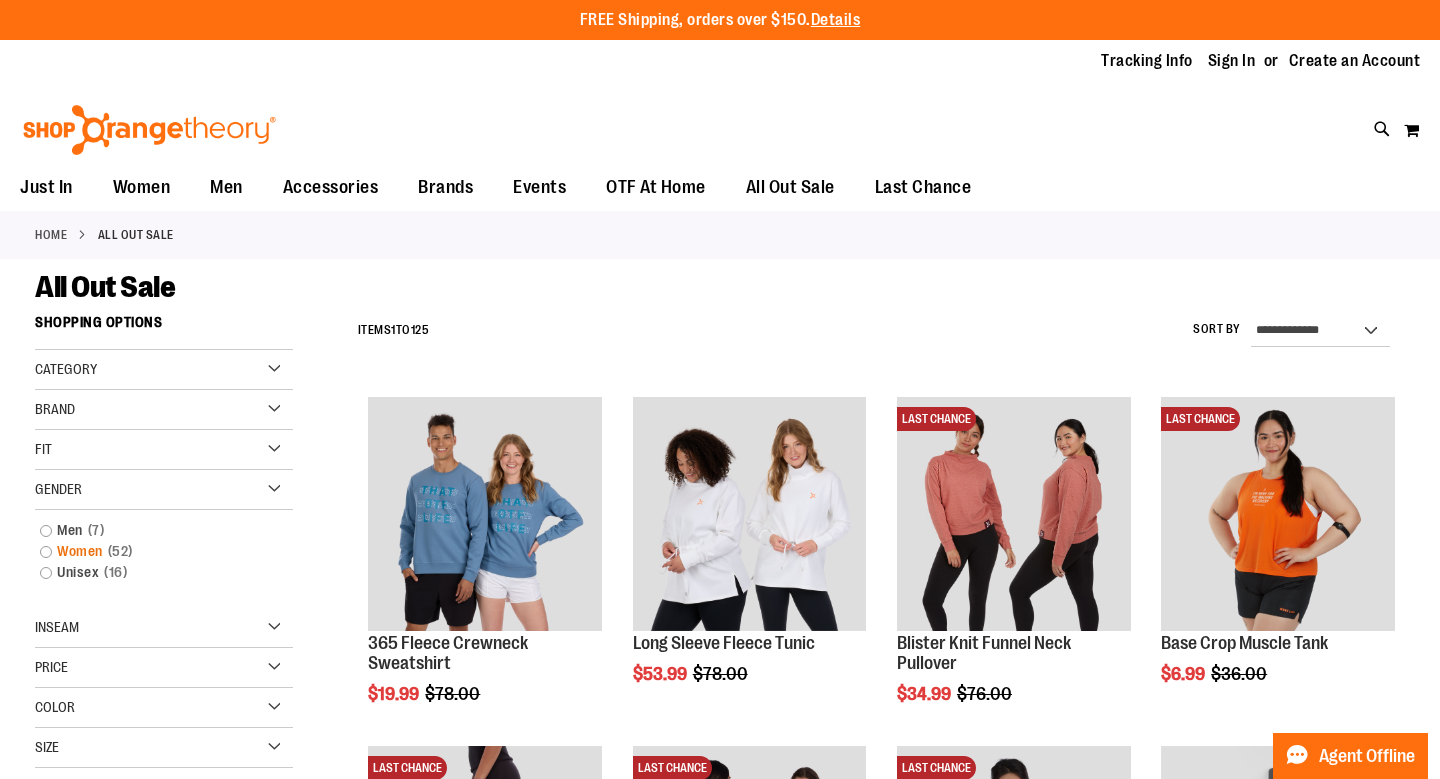 click on "Women                                             52
items" at bounding box center (154, 551) 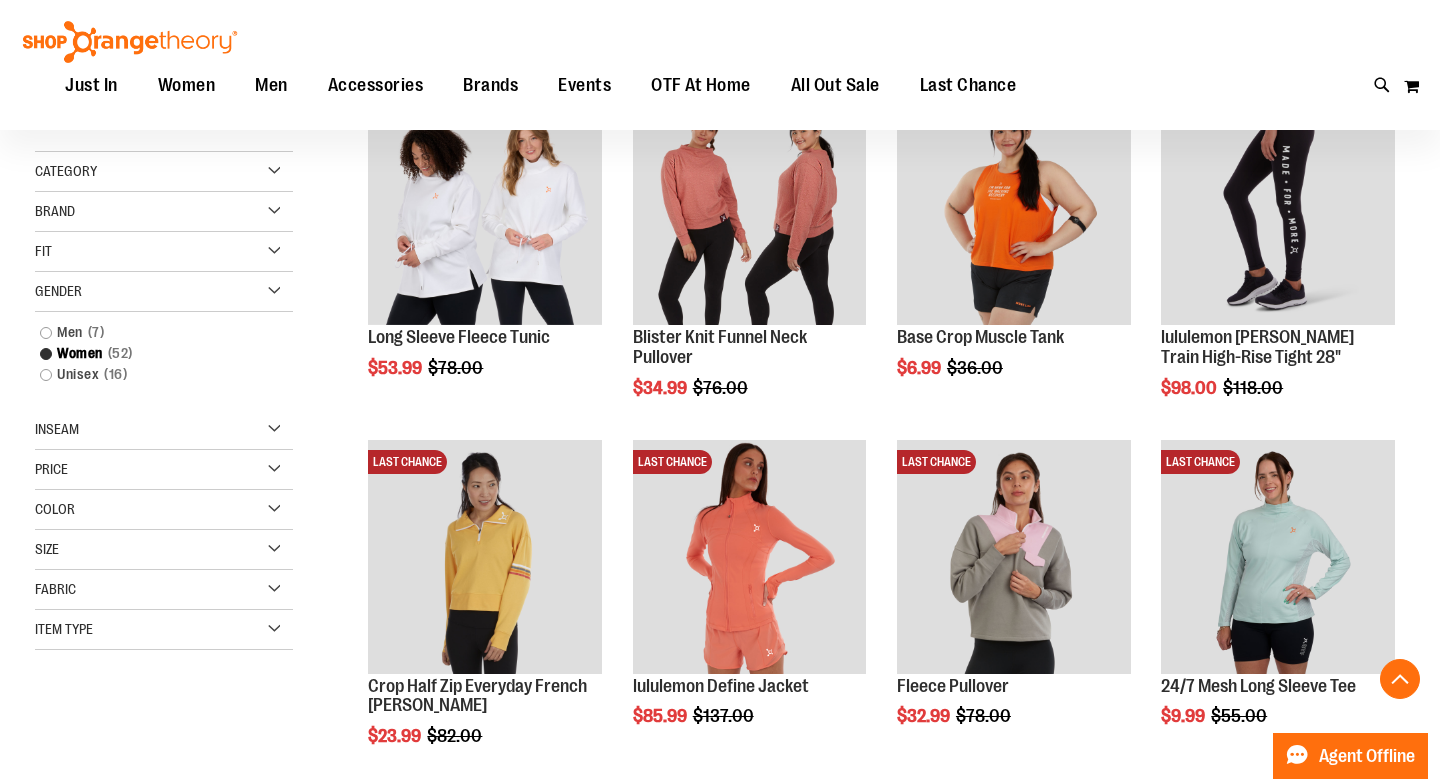 scroll, scrollTop: 305, scrollLeft: 0, axis: vertical 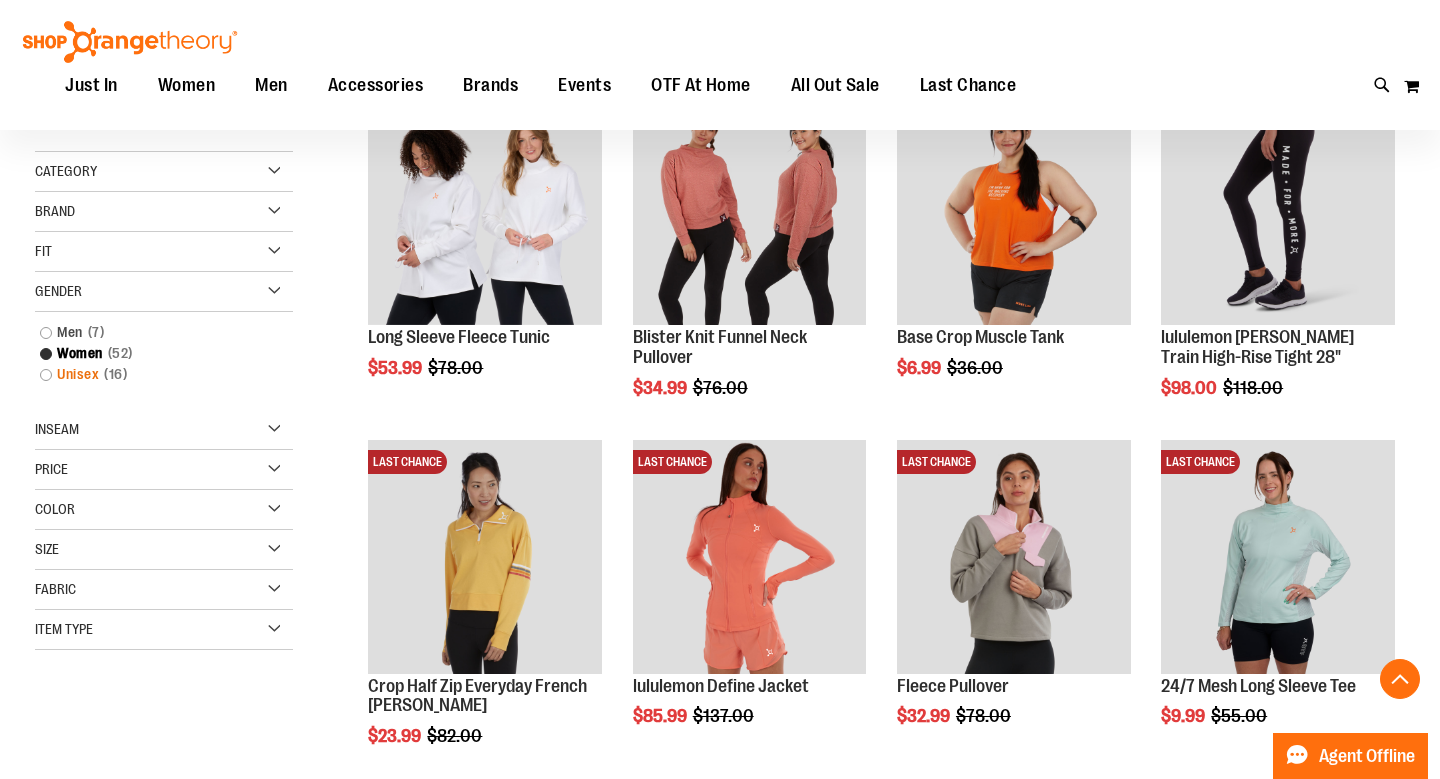click on "Unisex                                             16
items" at bounding box center (154, 374) 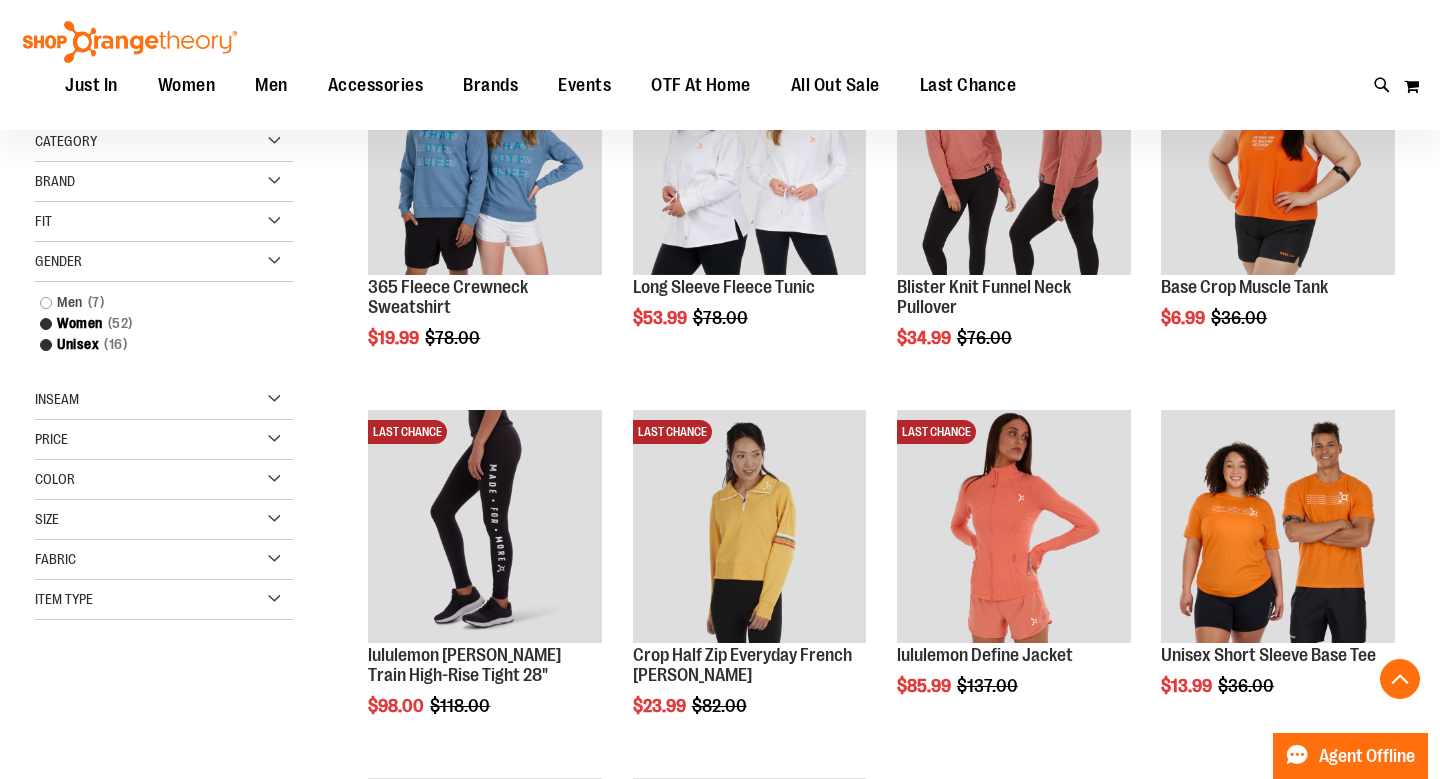 scroll, scrollTop: 362, scrollLeft: 0, axis: vertical 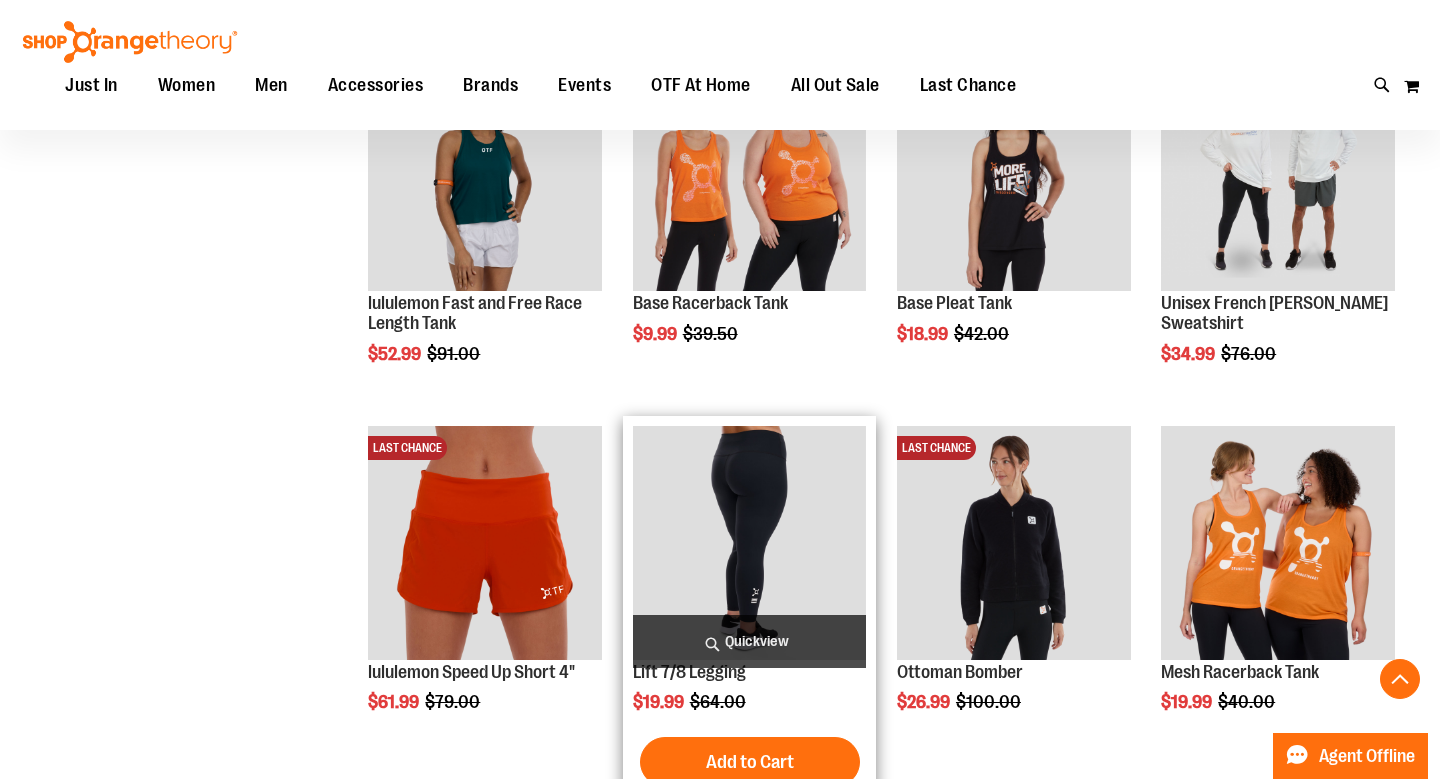 click at bounding box center (750, 543) 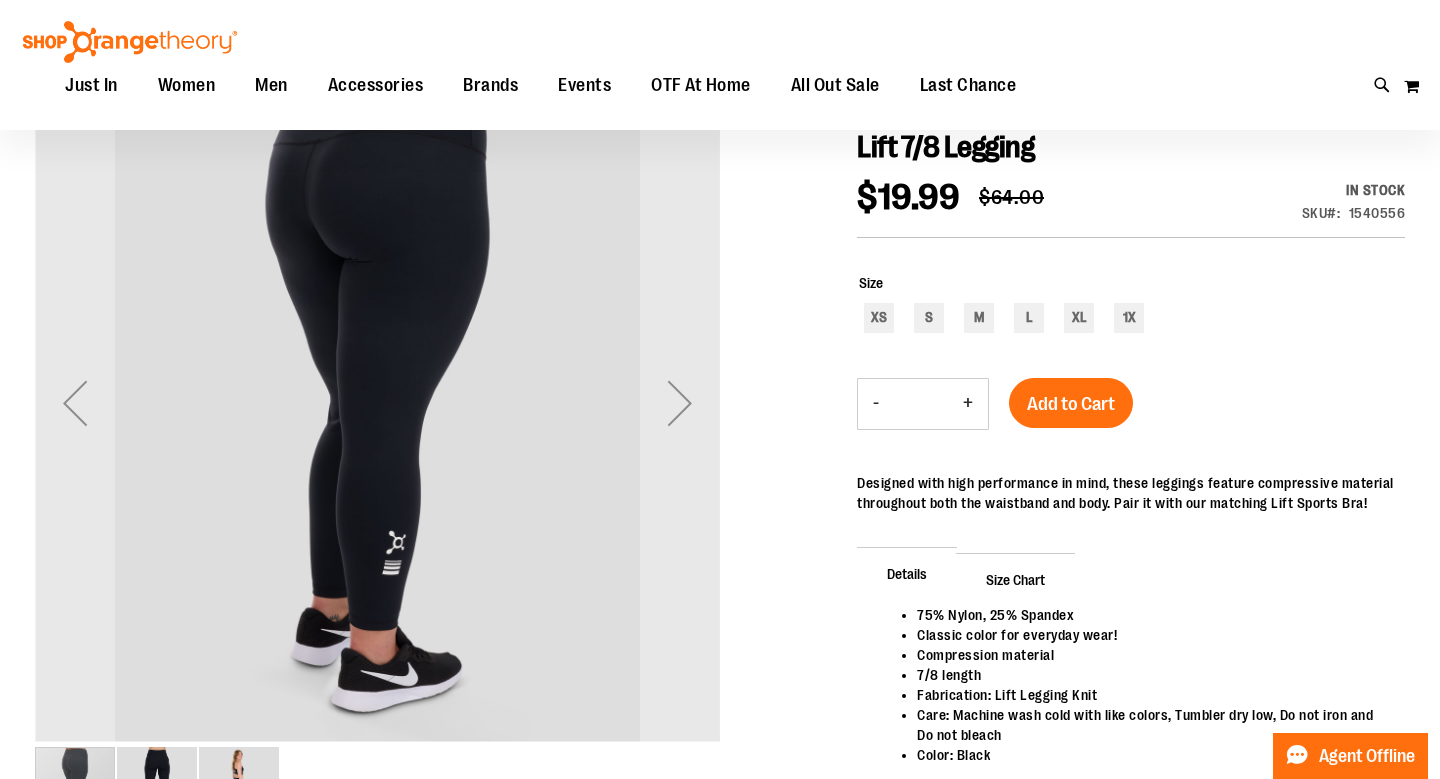 scroll, scrollTop: 224, scrollLeft: 0, axis: vertical 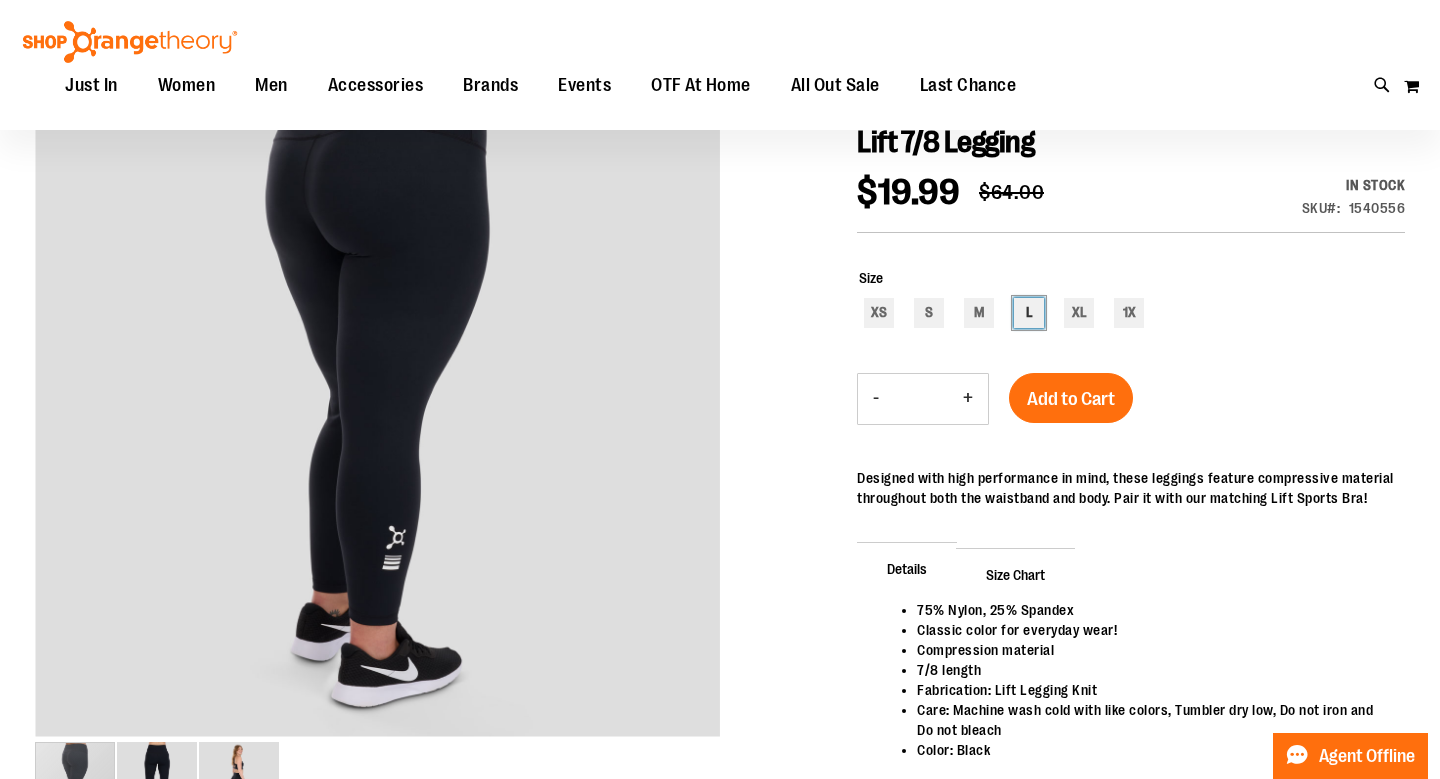 click on "L" at bounding box center (1029, 313) 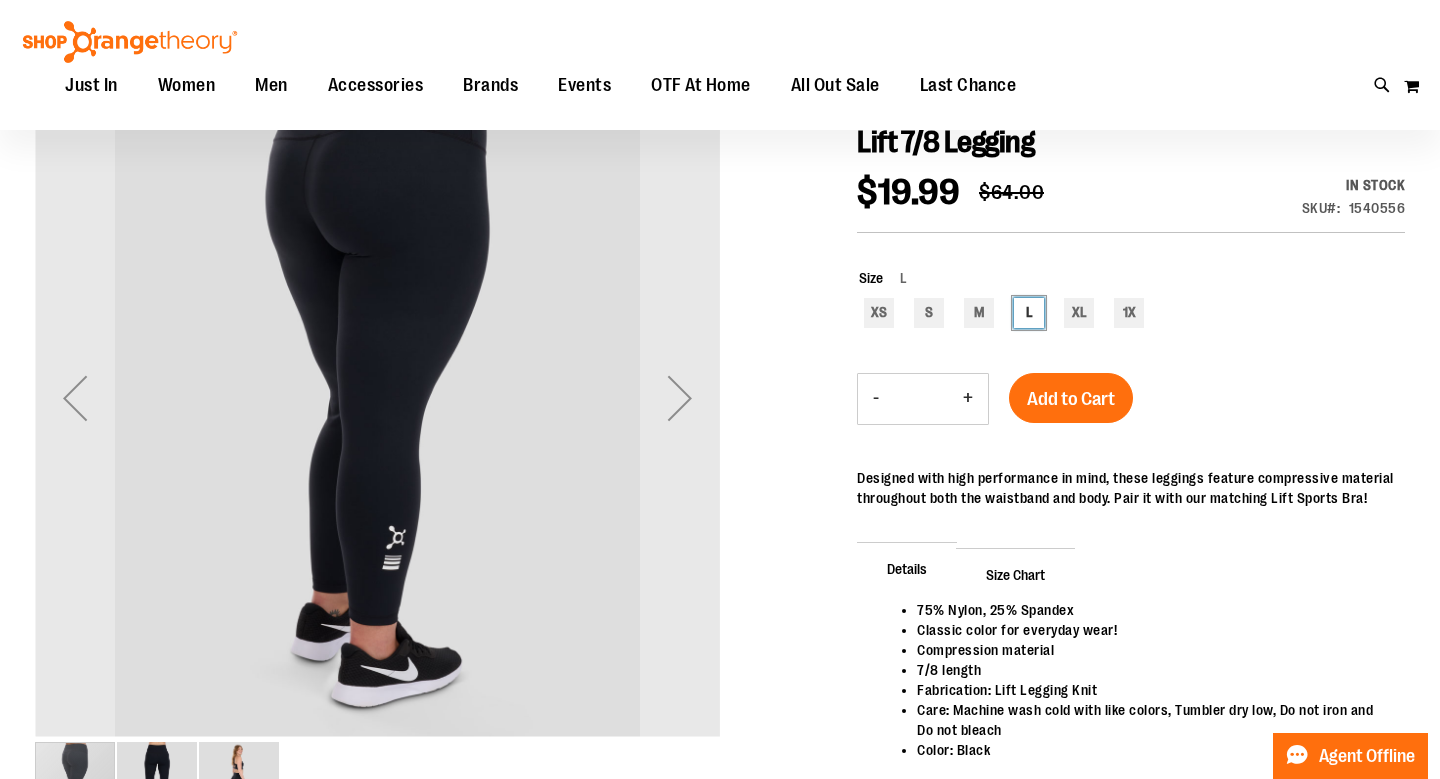 scroll, scrollTop: 289, scrollLeft: 0, axis: vertical 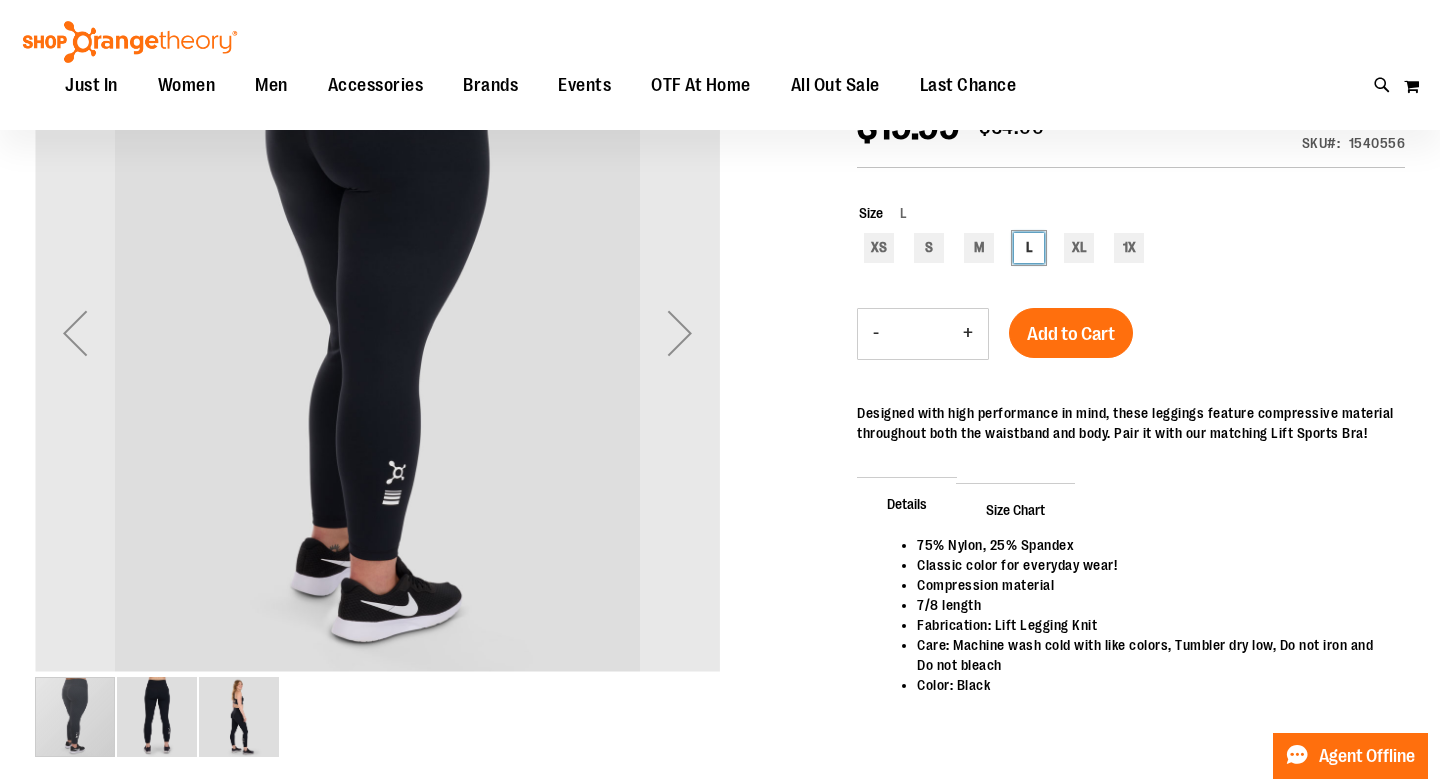 click at bounding box center (157, 717) 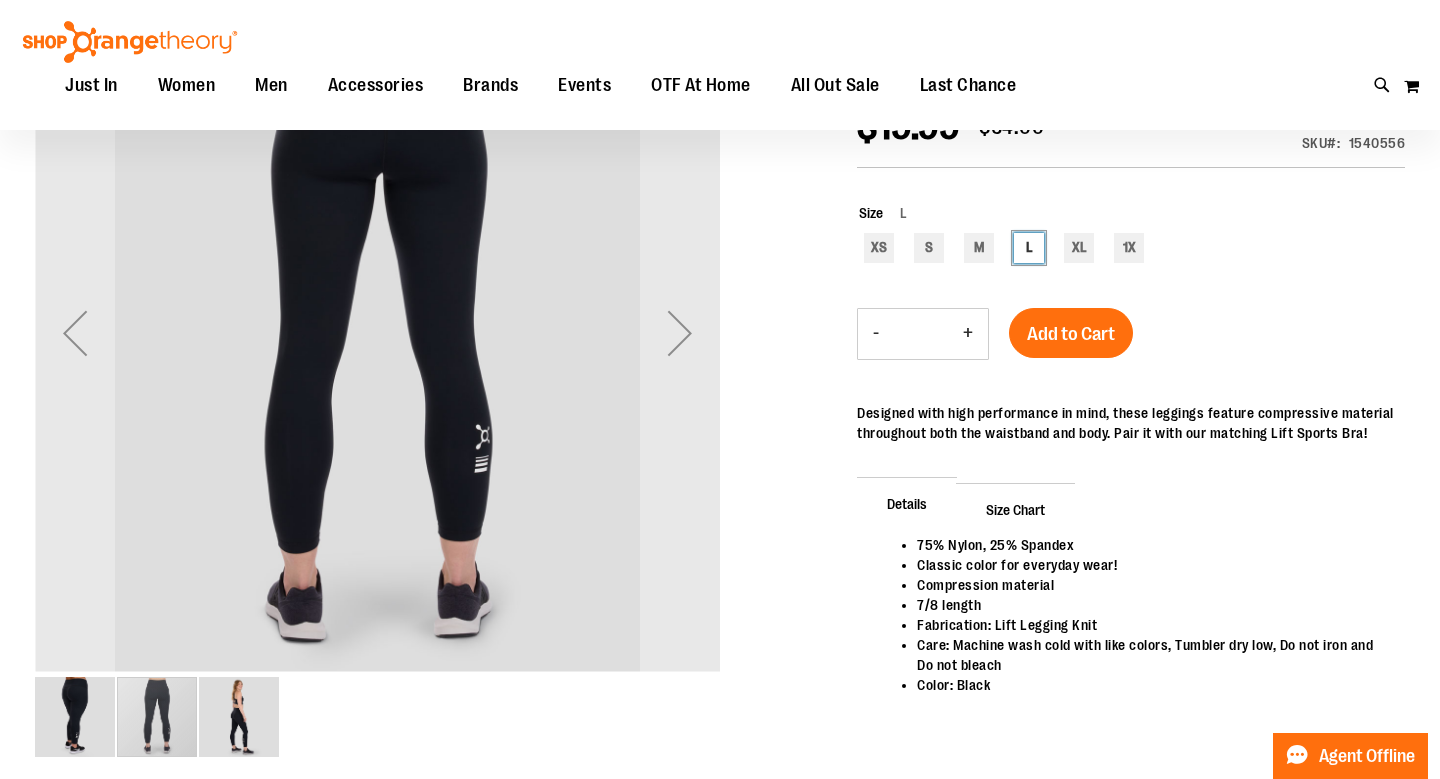 click at bounding box center (239, 717) 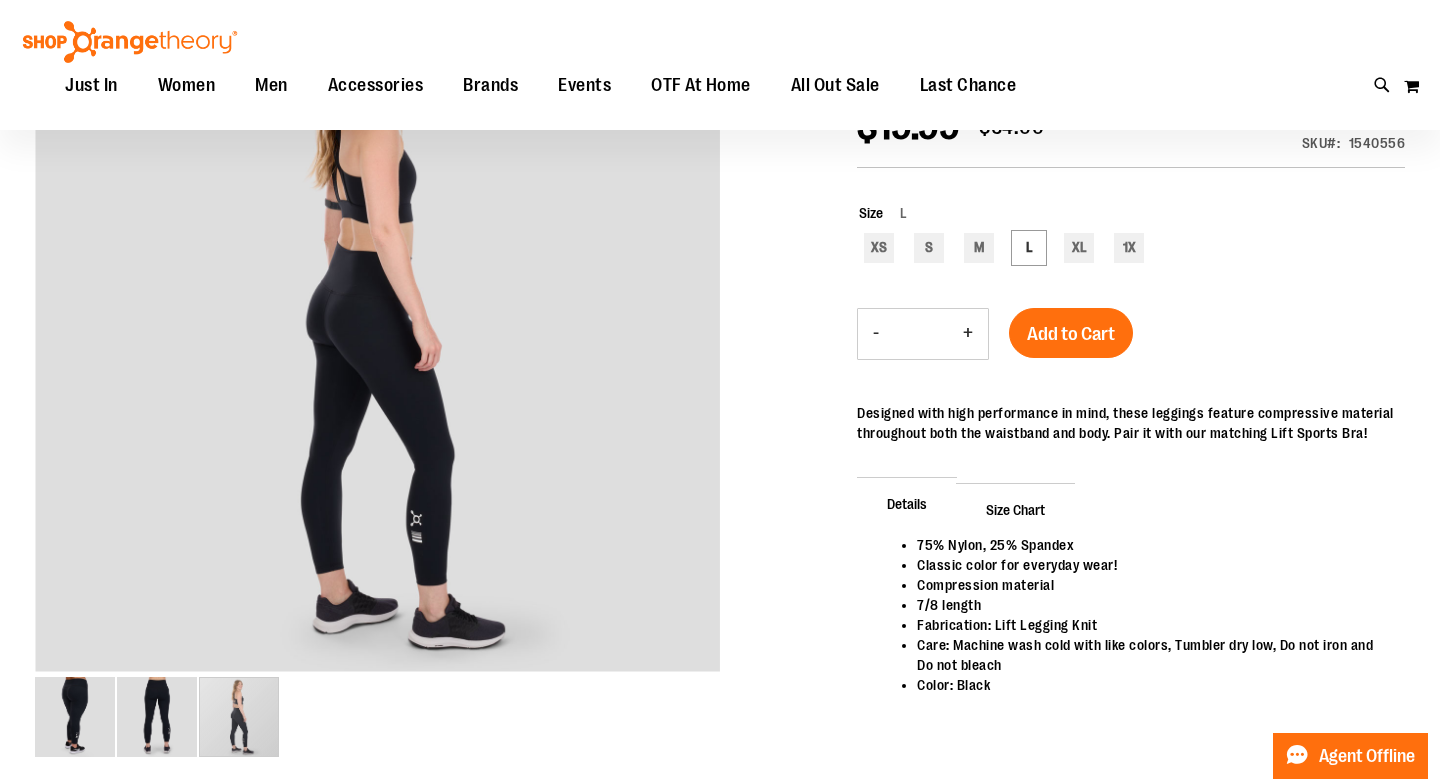click on "+" at bounding box center (968, 334) 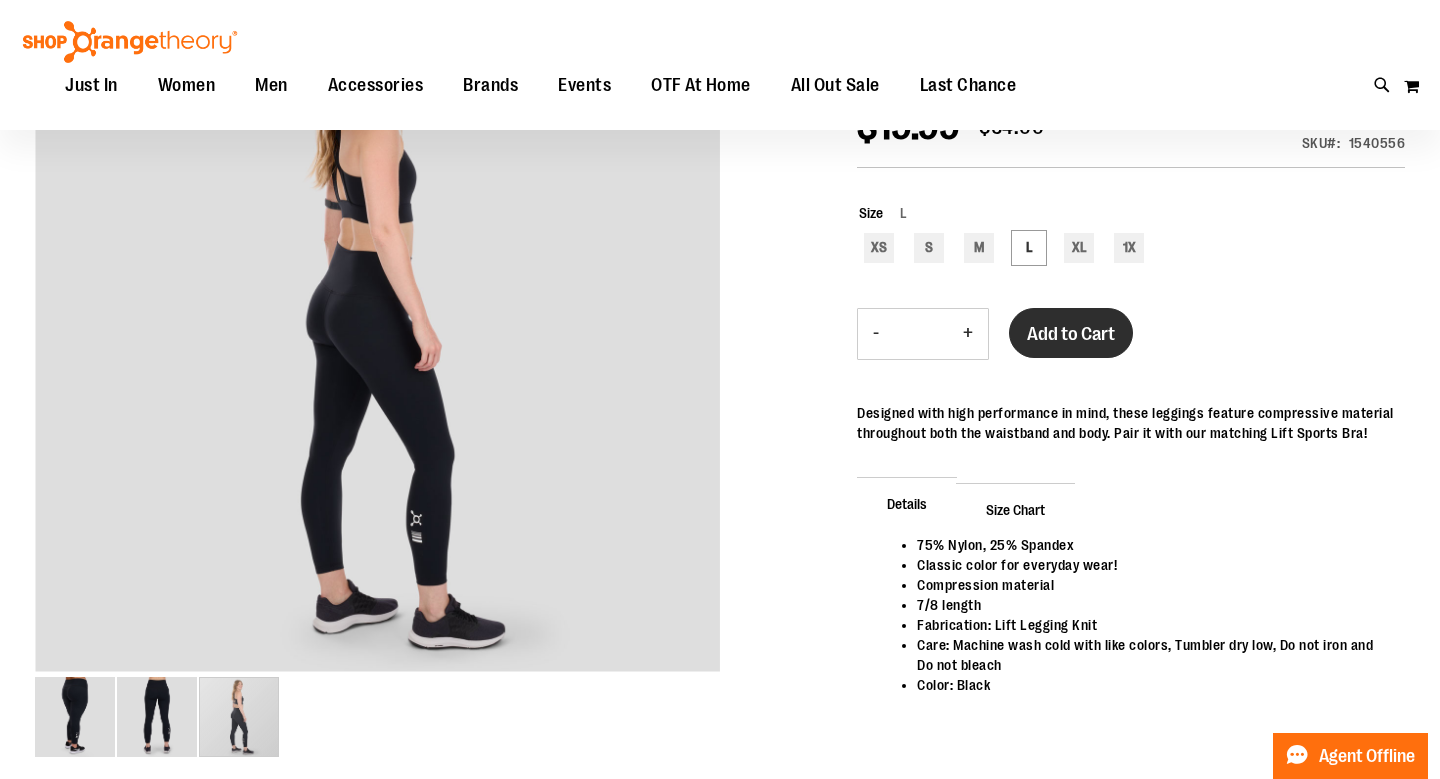 click on "Add to Cart" at bounding box center (1071, 334) 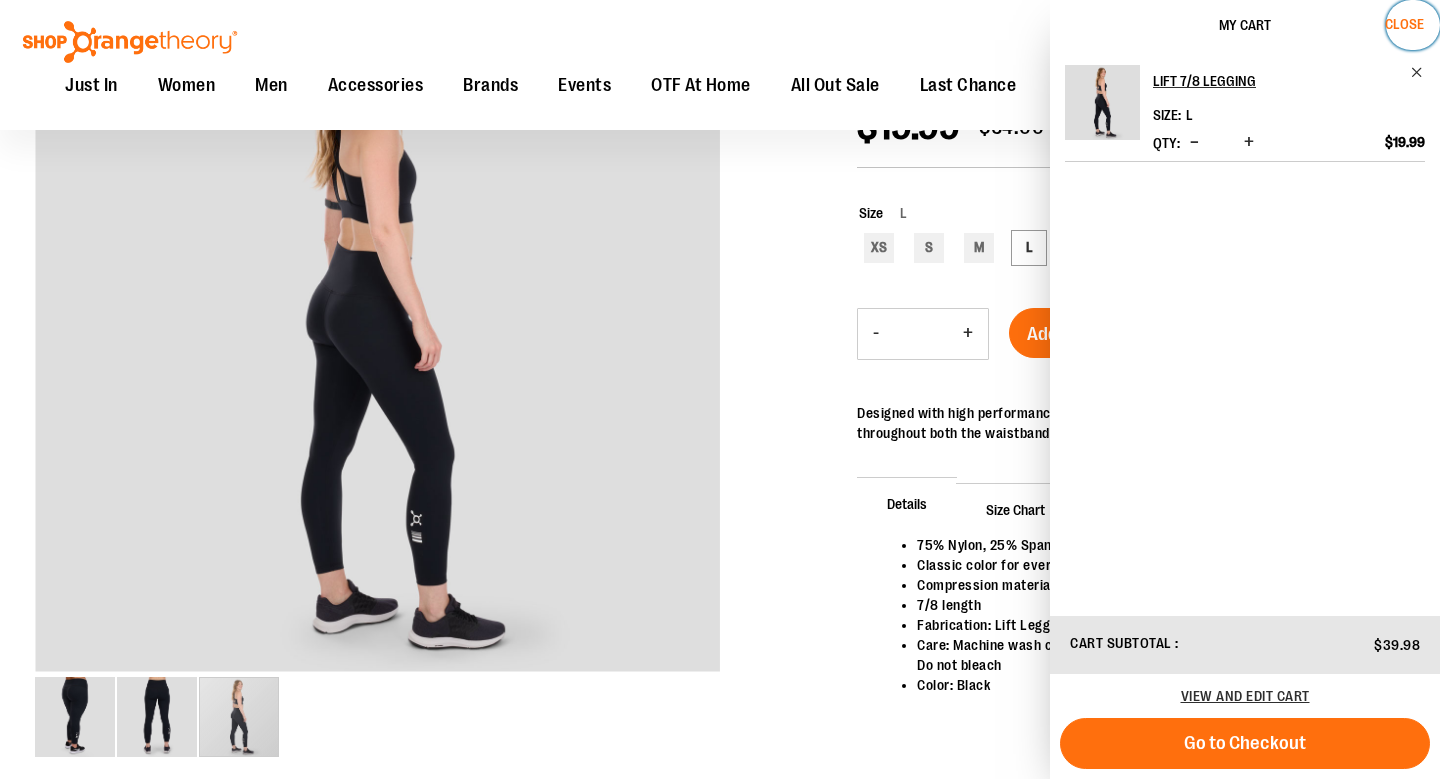 click on "Close" at bounding box center (1404, 24) 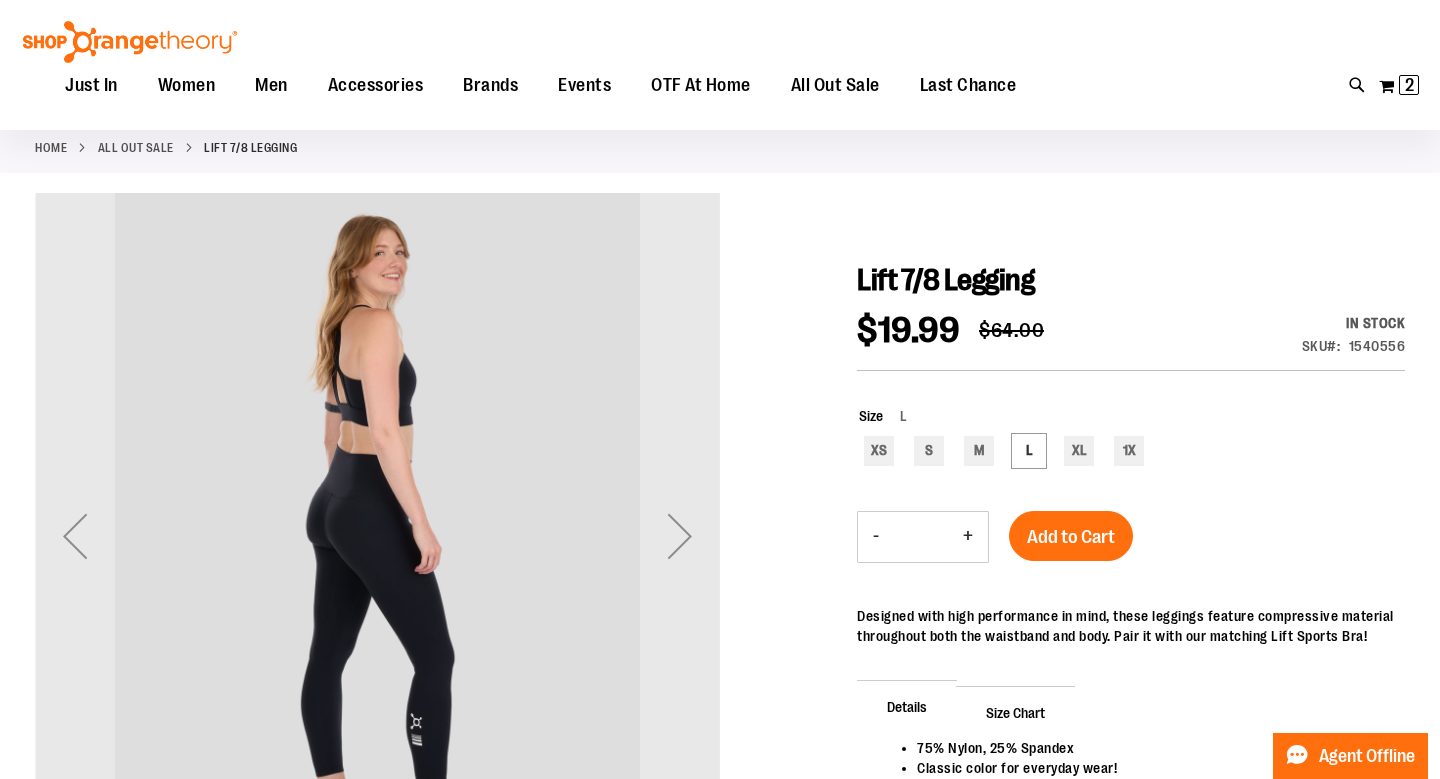 scroll, scrollTop: 0, scrollLeft: 0, axis: both 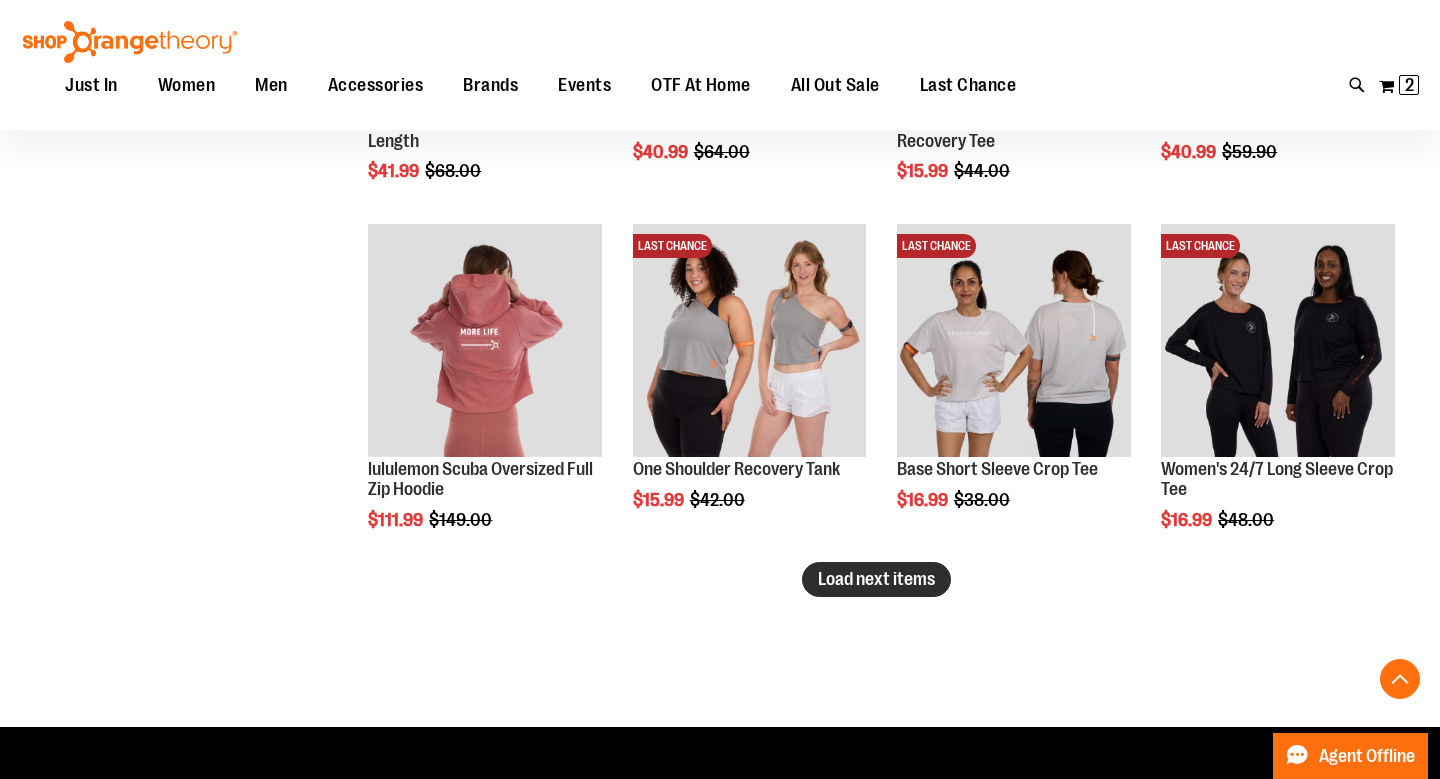 click on "Load next items" at bounding box center [876, 579] 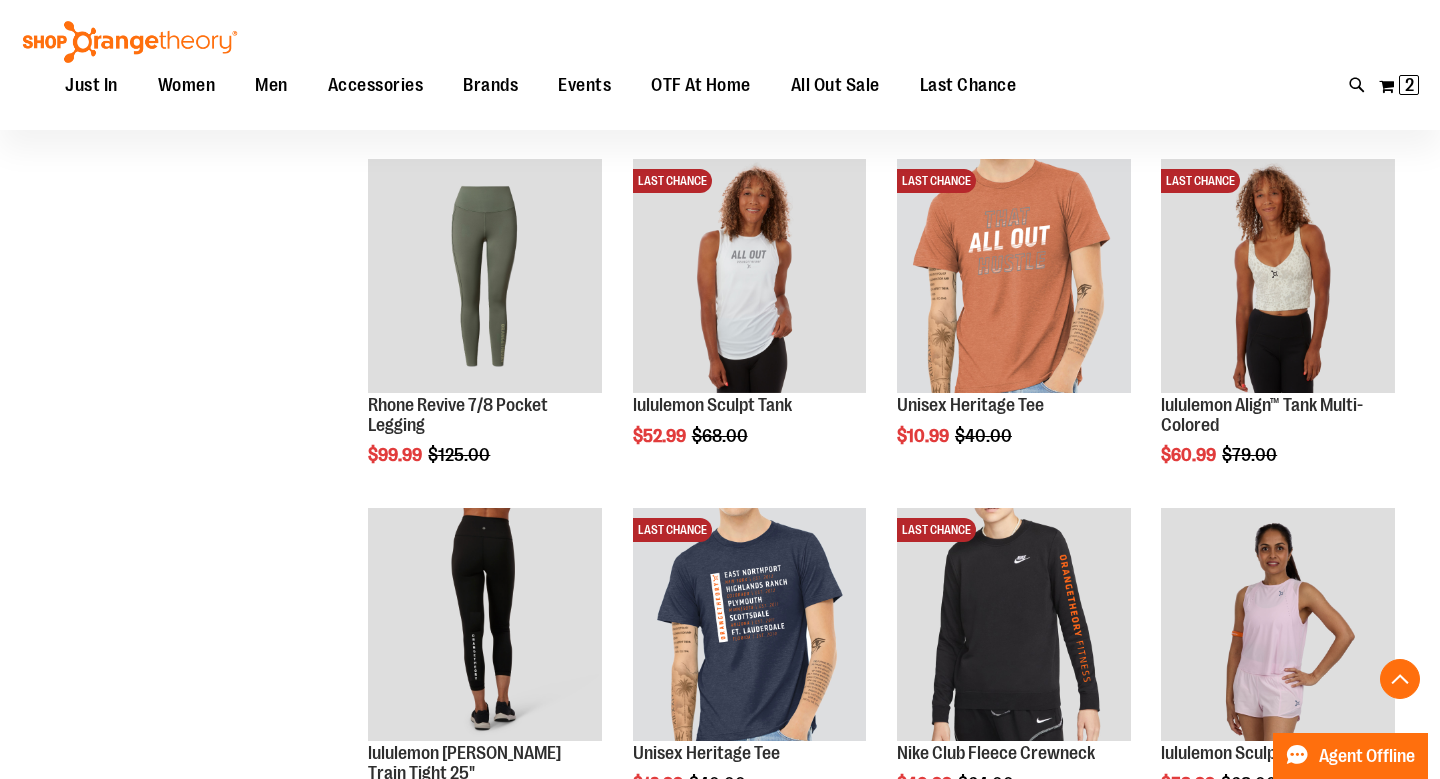 scroll, scrollTop: 3429, scrollLeft: 0, axis: vertical 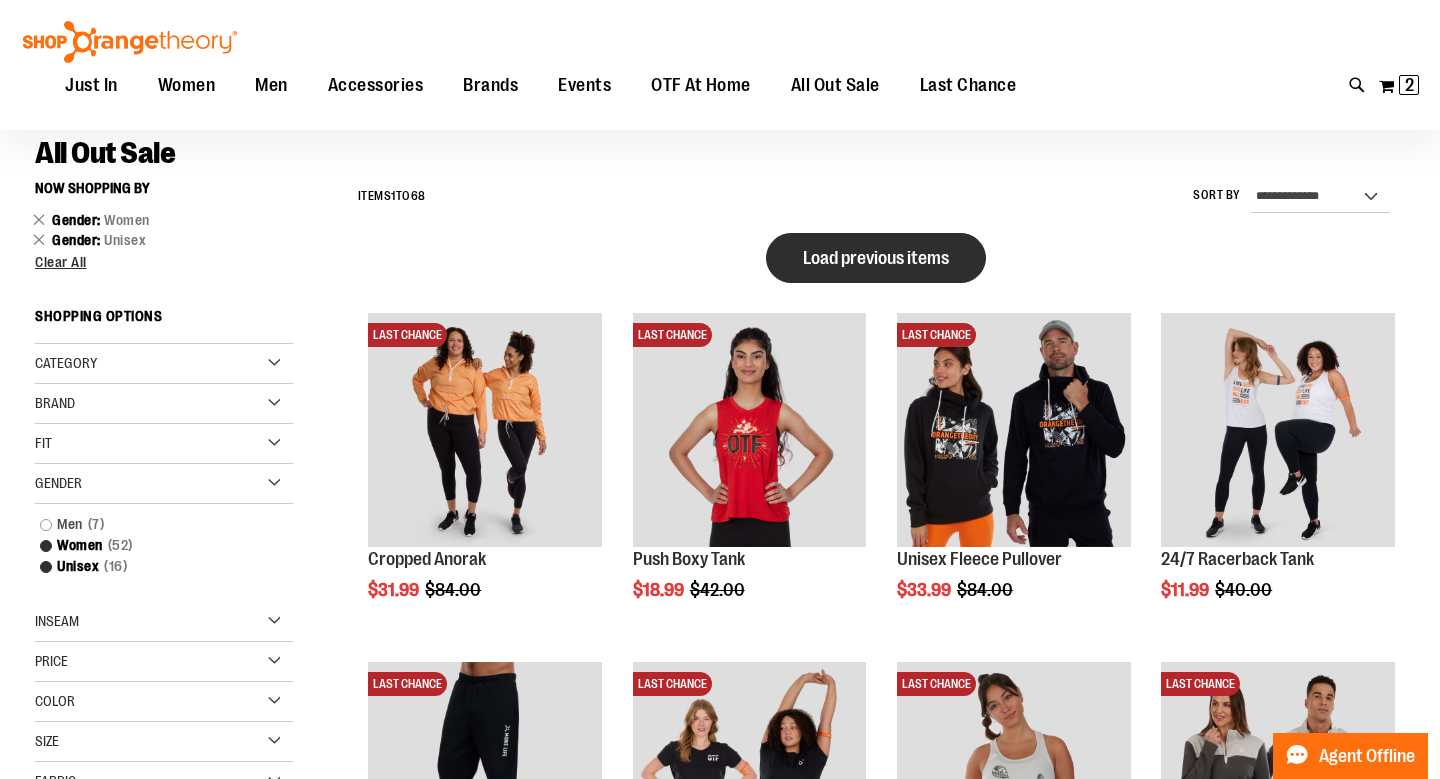 click on "Load previous items" at bounding box center [876, 258] 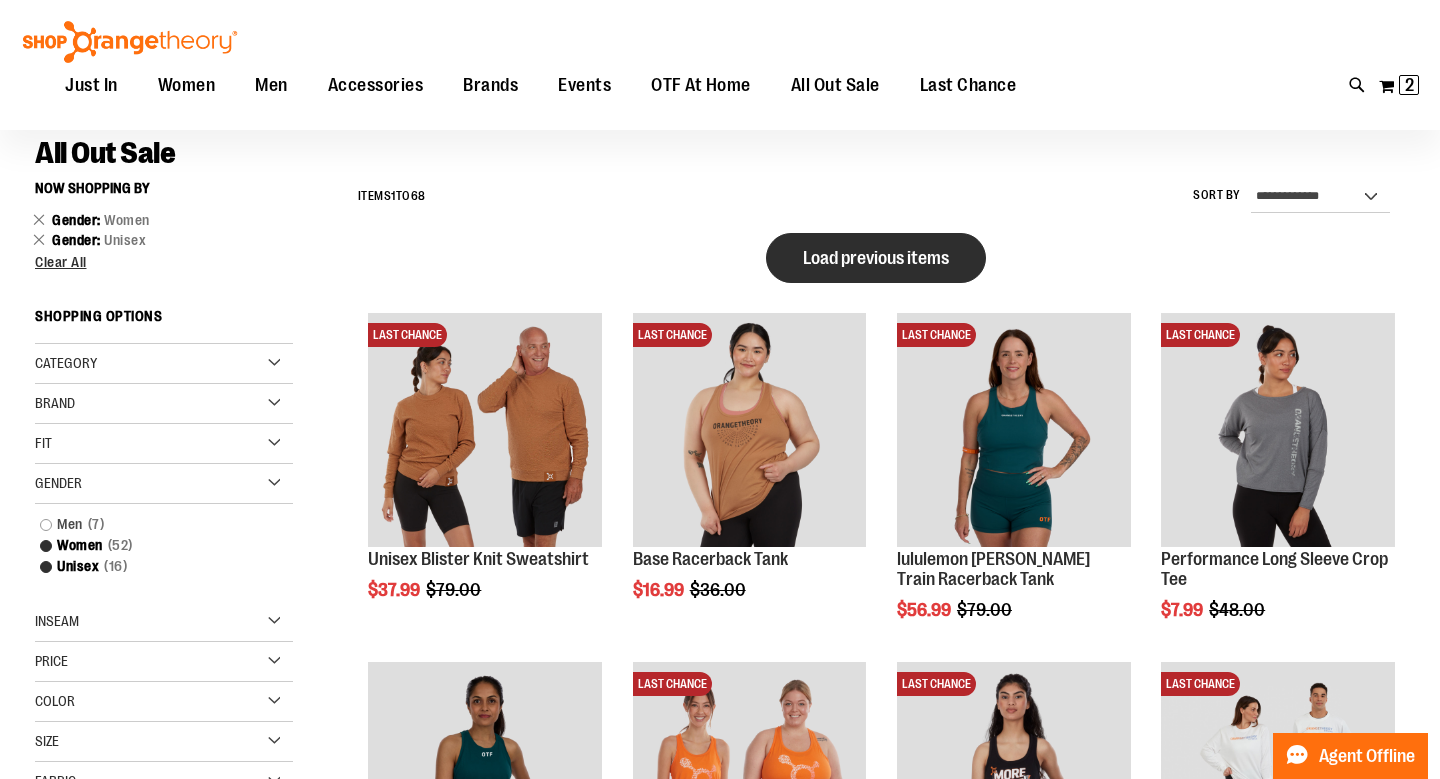 click on "Load previous items" at bounding box center (876, 258) 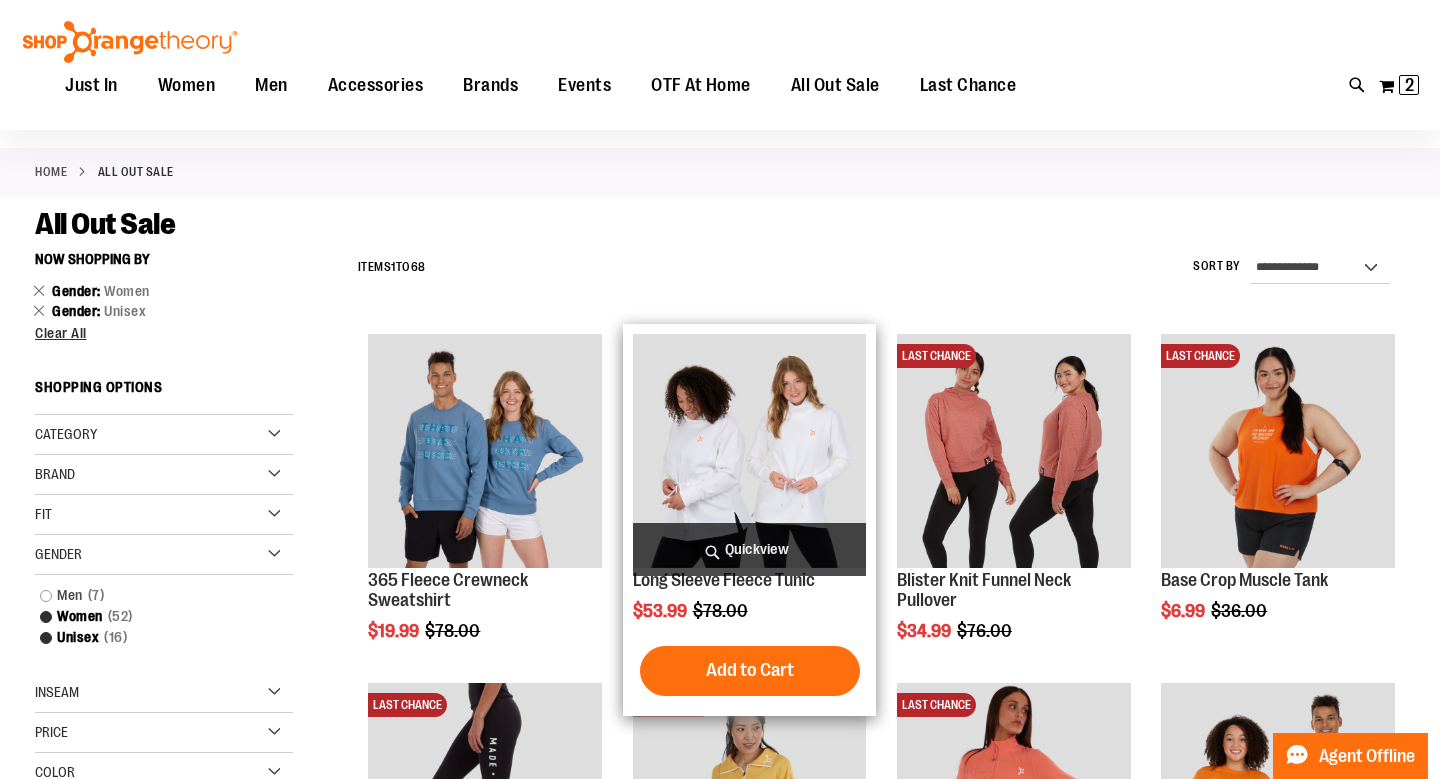 scroll, scrollTop: 72, scrollLeft: 0, axis: vertical 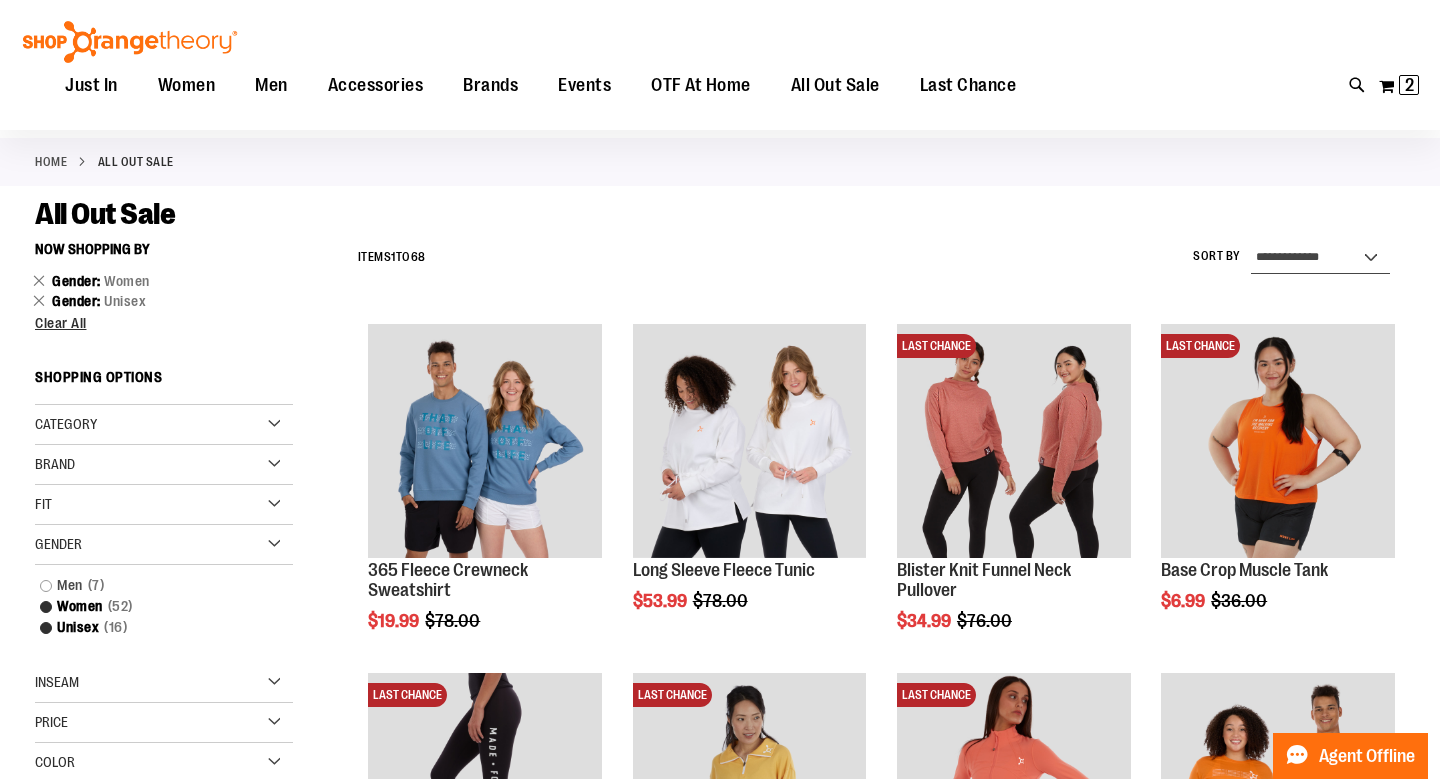 click on "**********" at bounding box center [1320, 258] 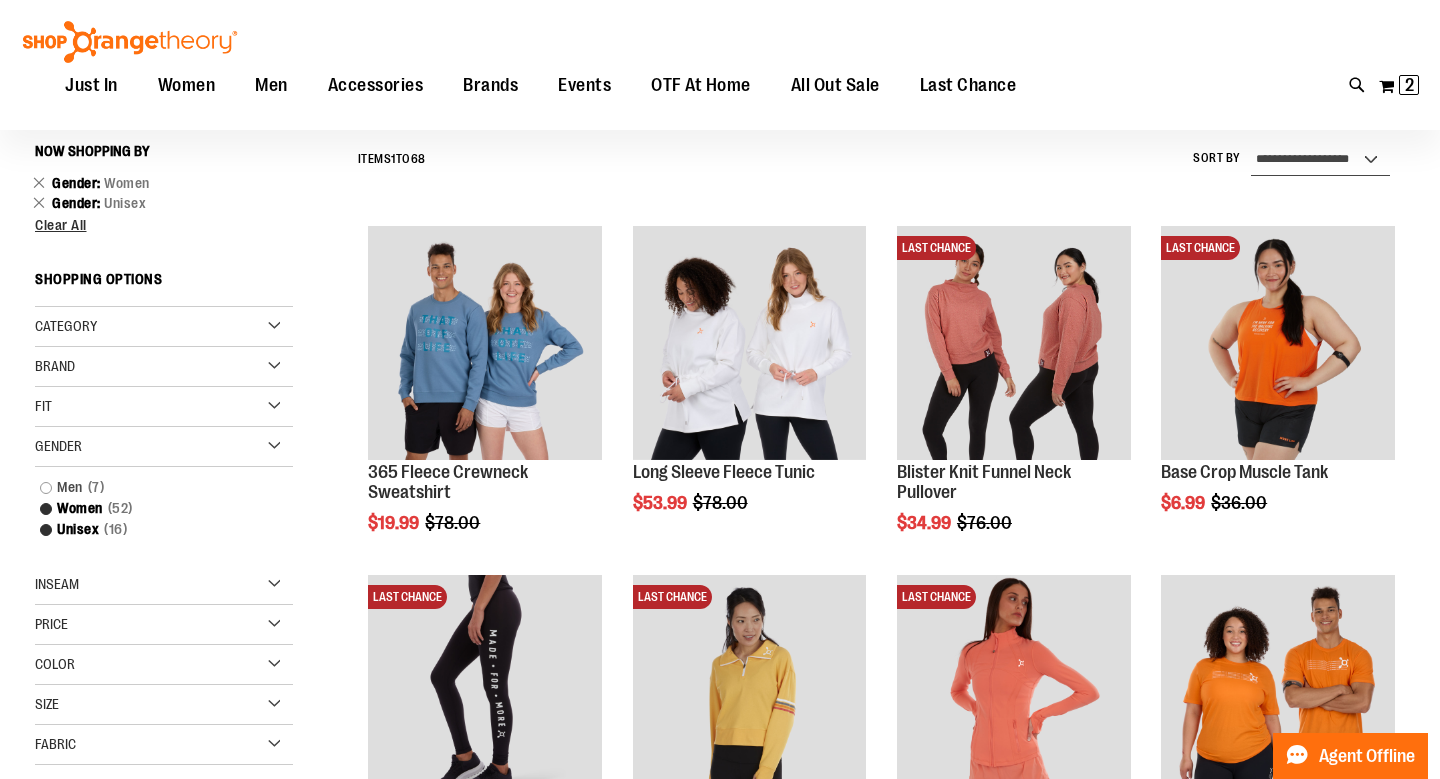 scroll, scrollTop: 175, scrollLeft: 0, axis: vertical 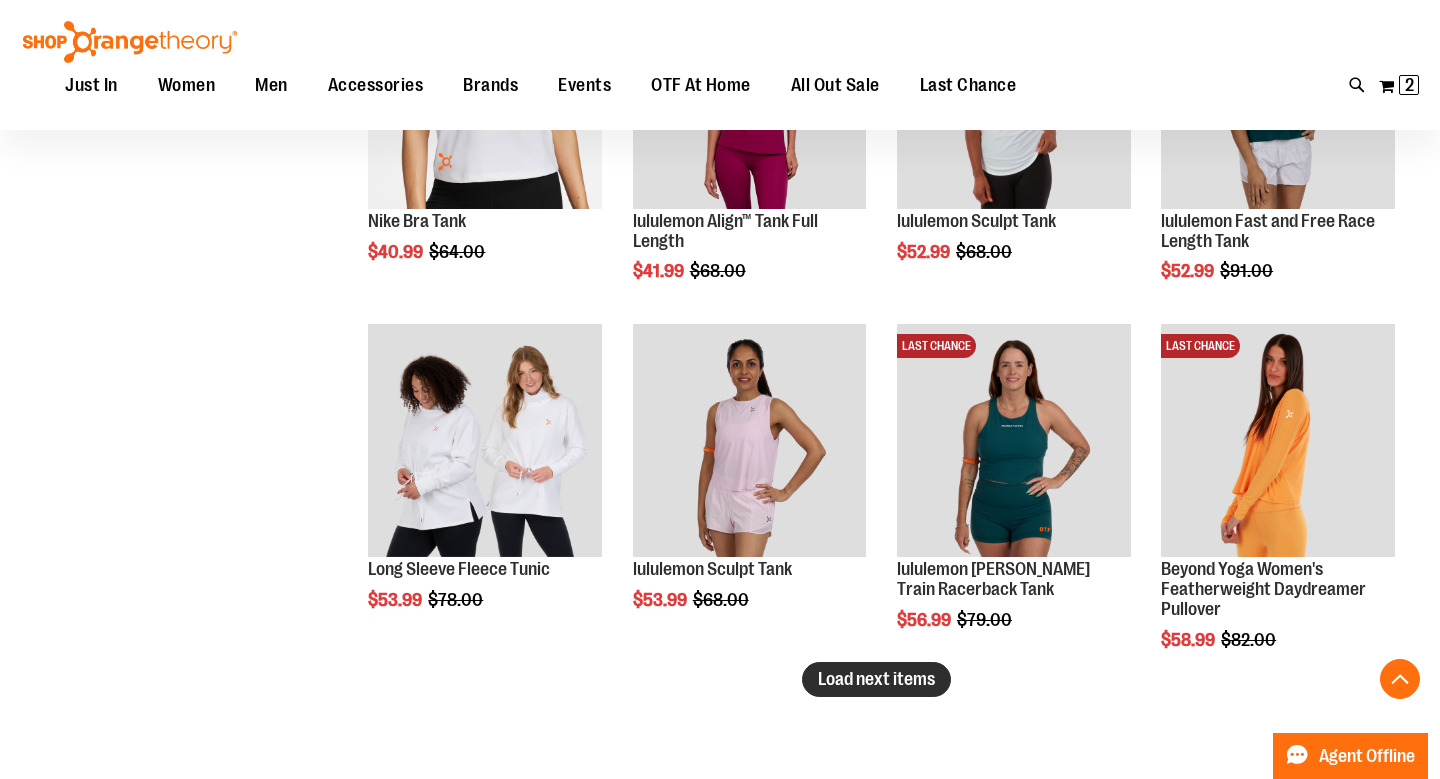 click on "Load next items" at bounding box center [876, 679] 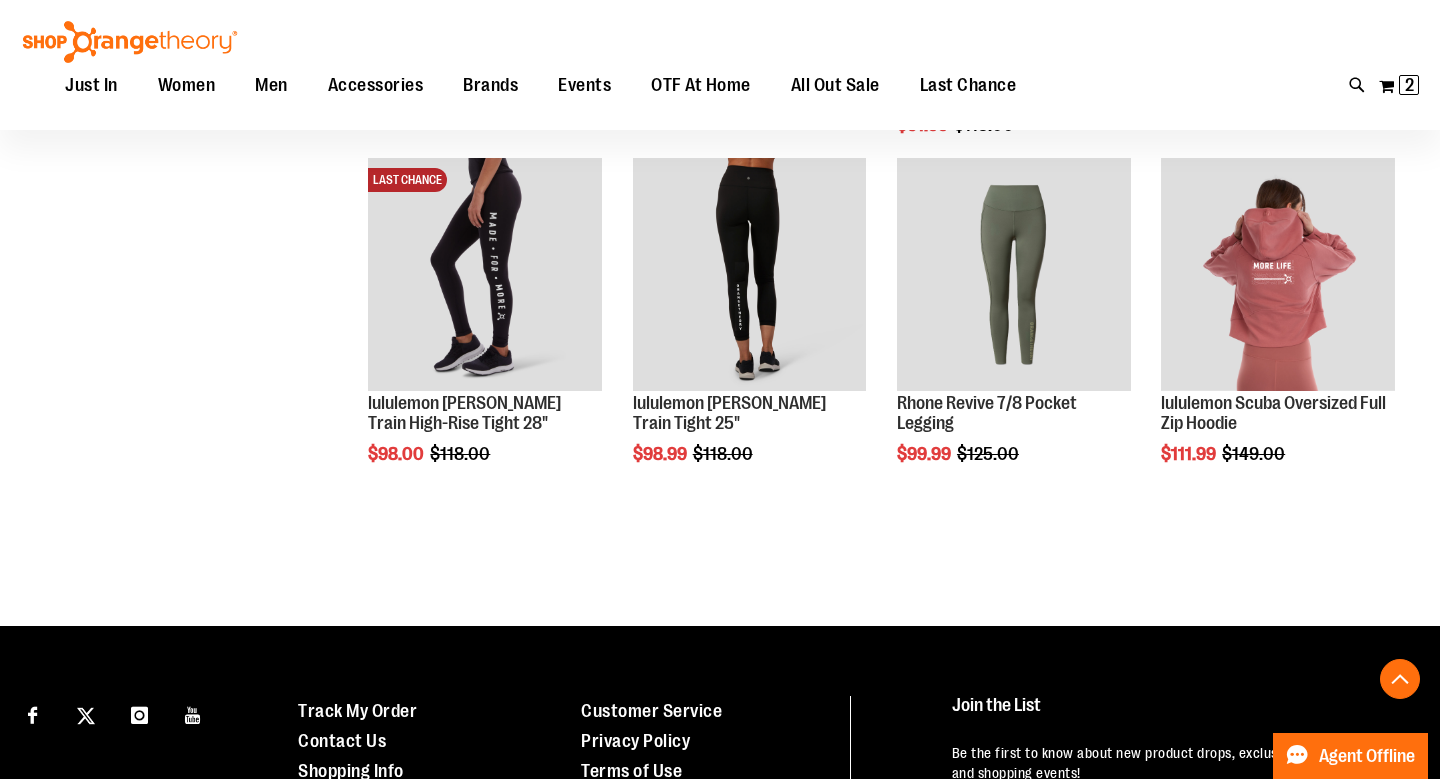 scroll, scrollTop: 3779, scrollLeft: 0, axis: vertical 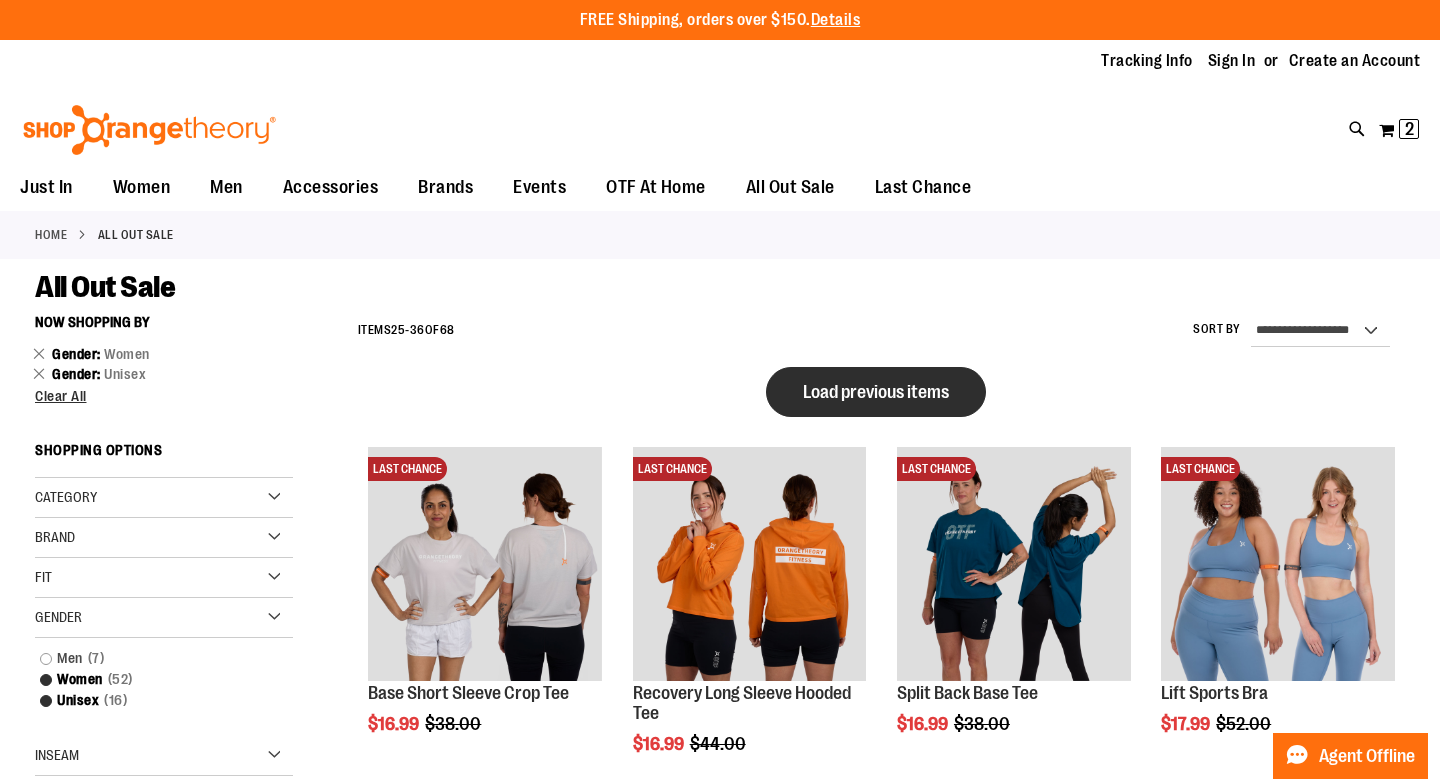 click on "Load previous items" at bounding box center [876, 392] 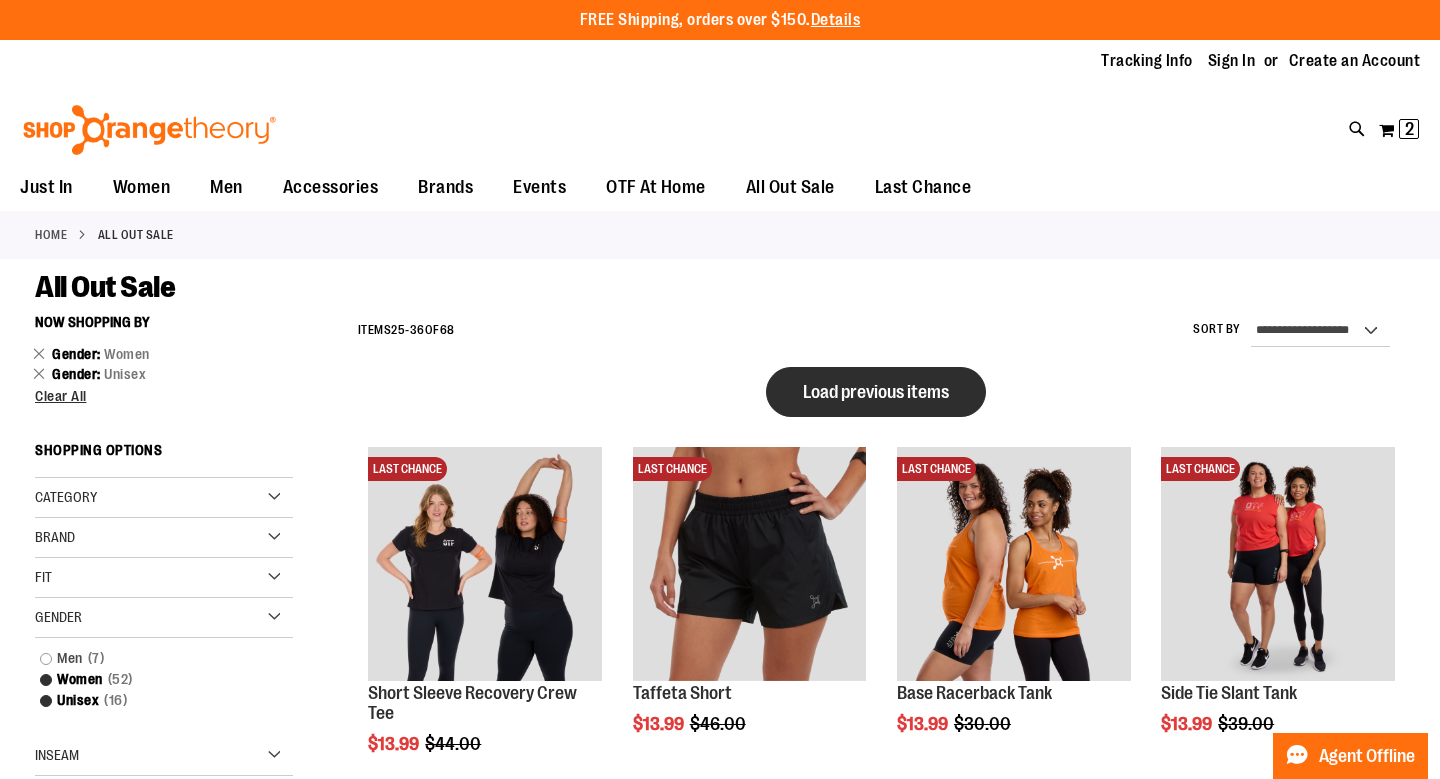 click on "Load previous items" at bounding box center [876, 392] 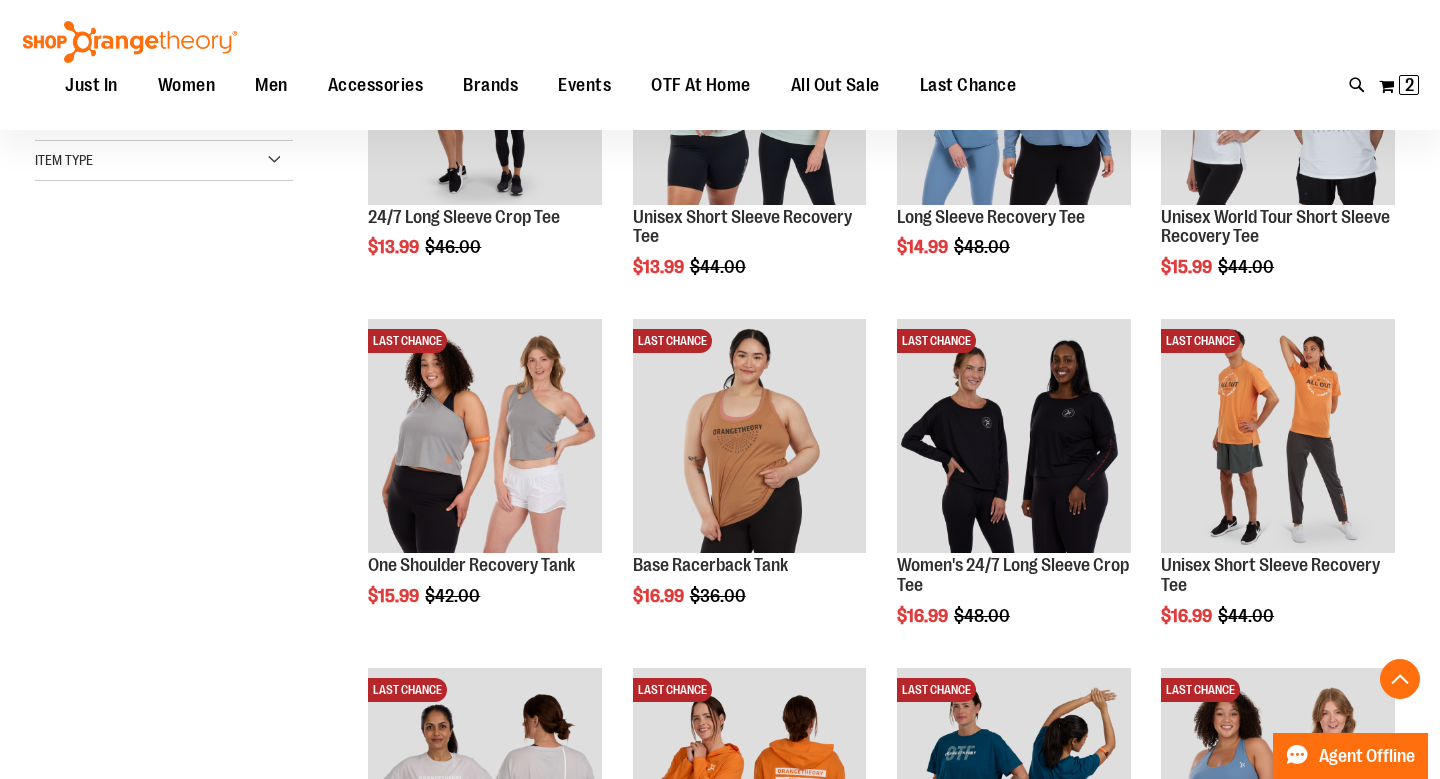 scroll, scrollTop: 796, scrollLeft: 0, axis: vertical 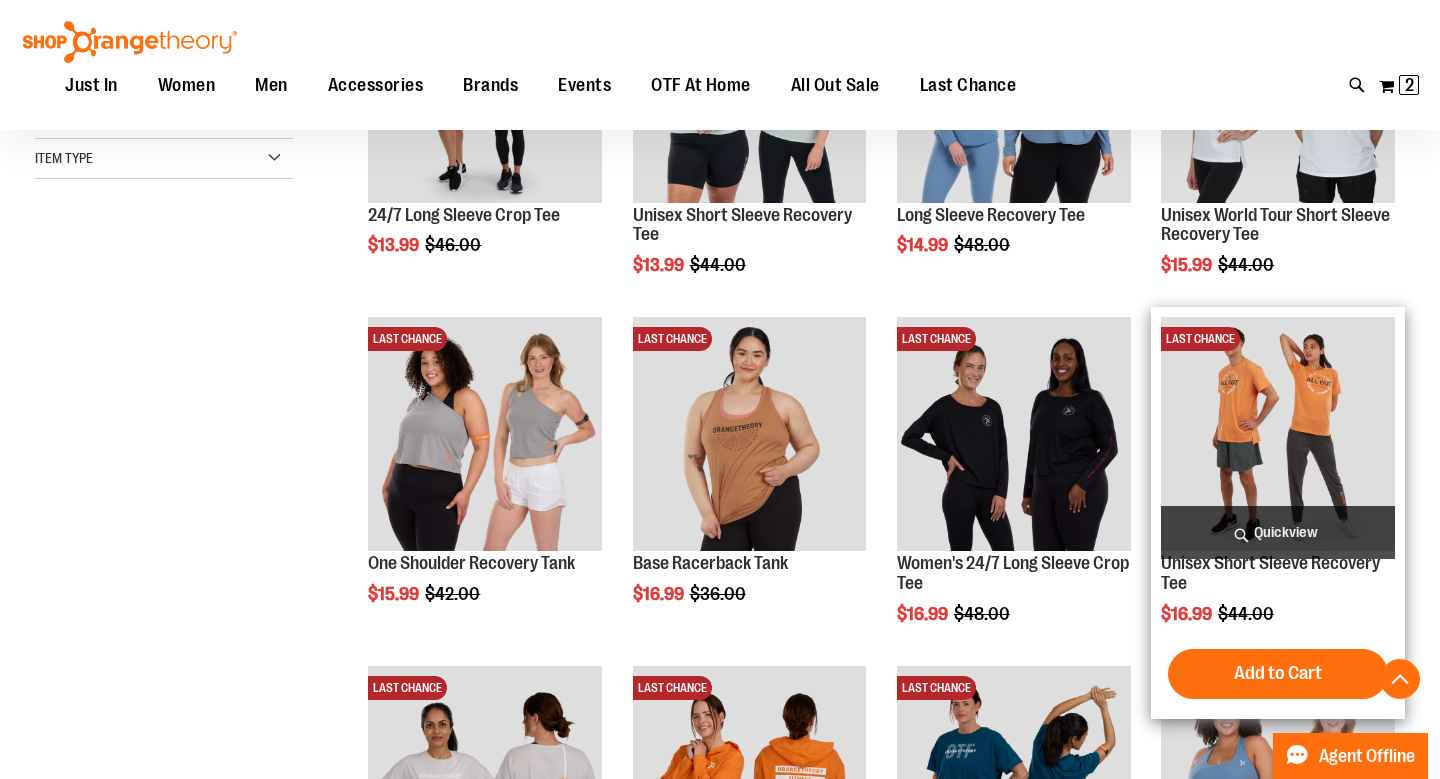 click at bounding box center (1278, 434) 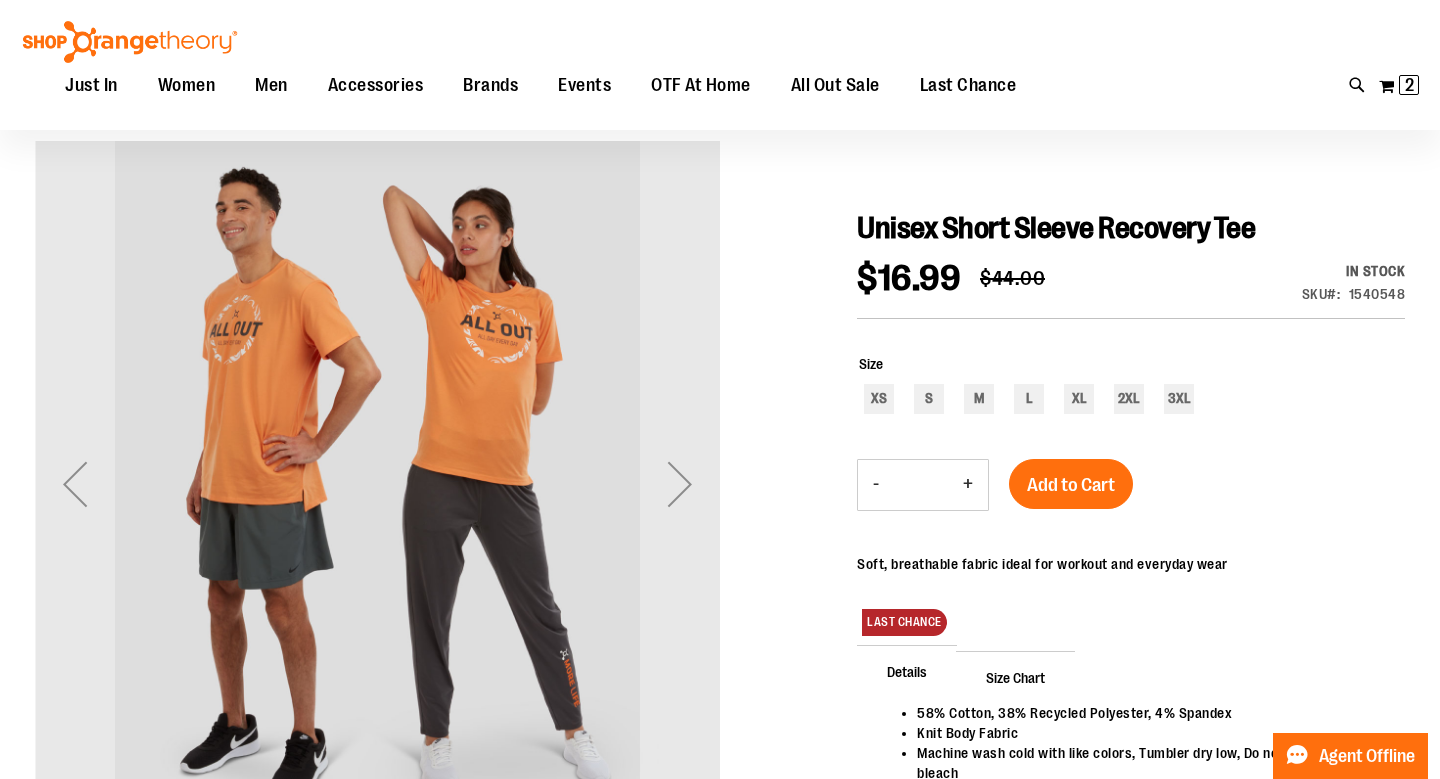 scroll, scrollTop: 161, scrollLeft: 0, axis: vertical 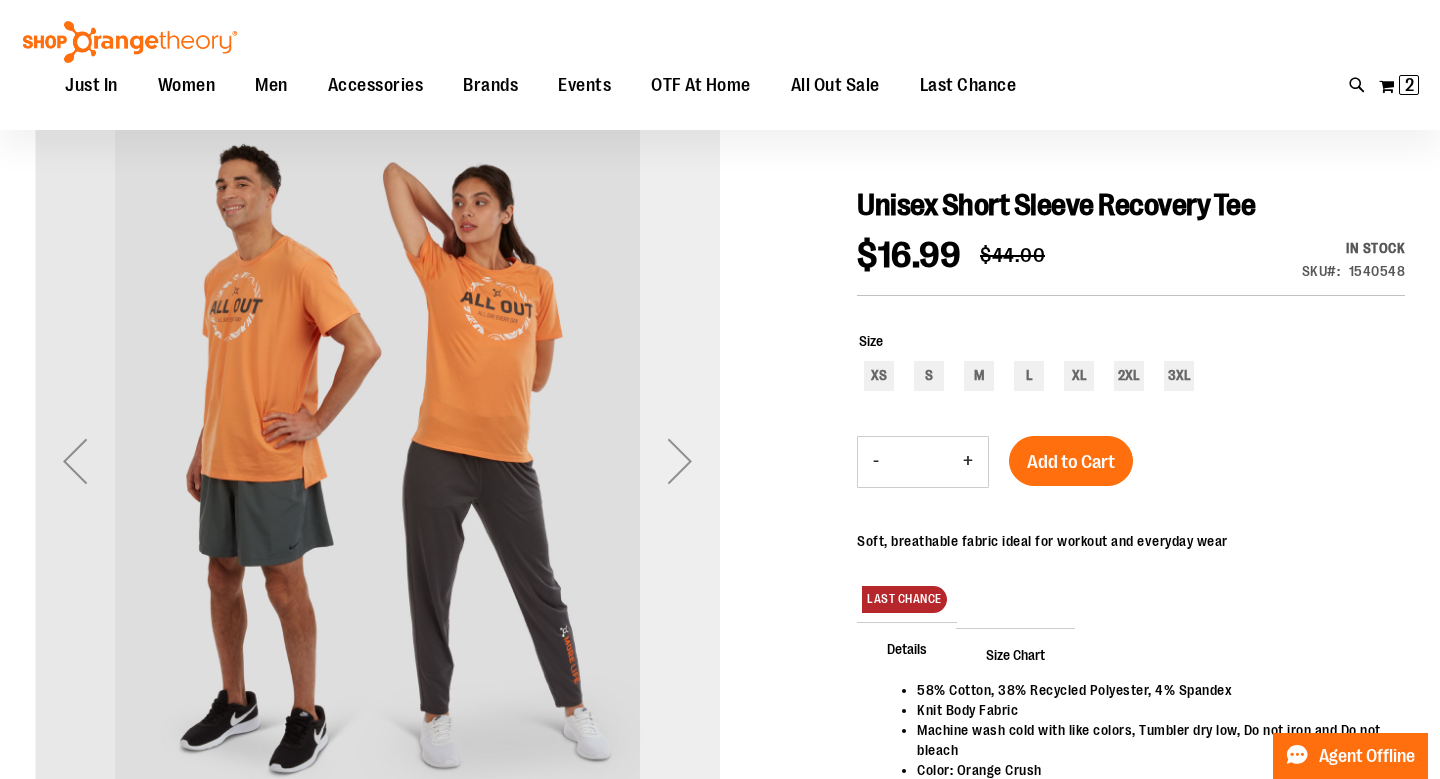 click at bounding box center (680, 461) 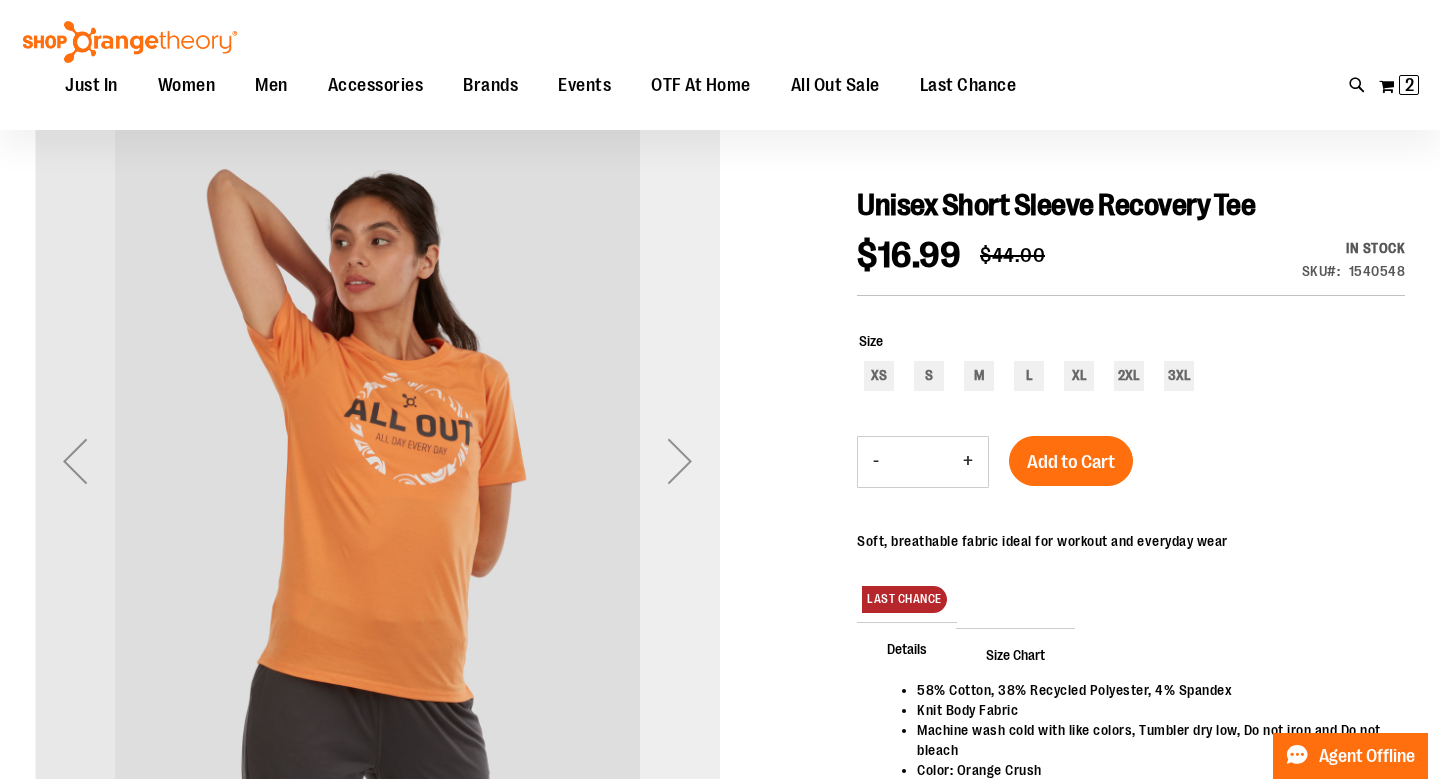 click at bounding box center (680, 461) 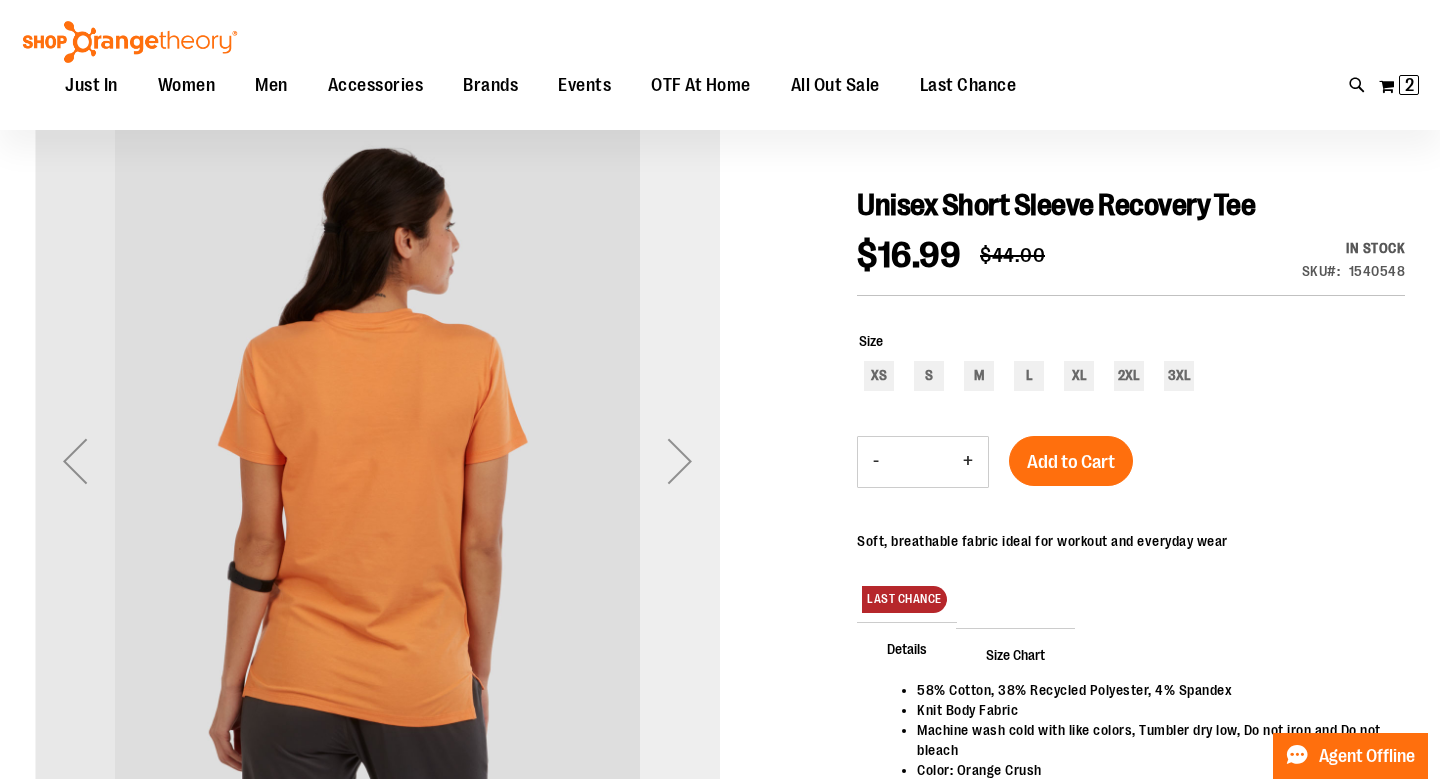 click at bounding box center (680, 461) 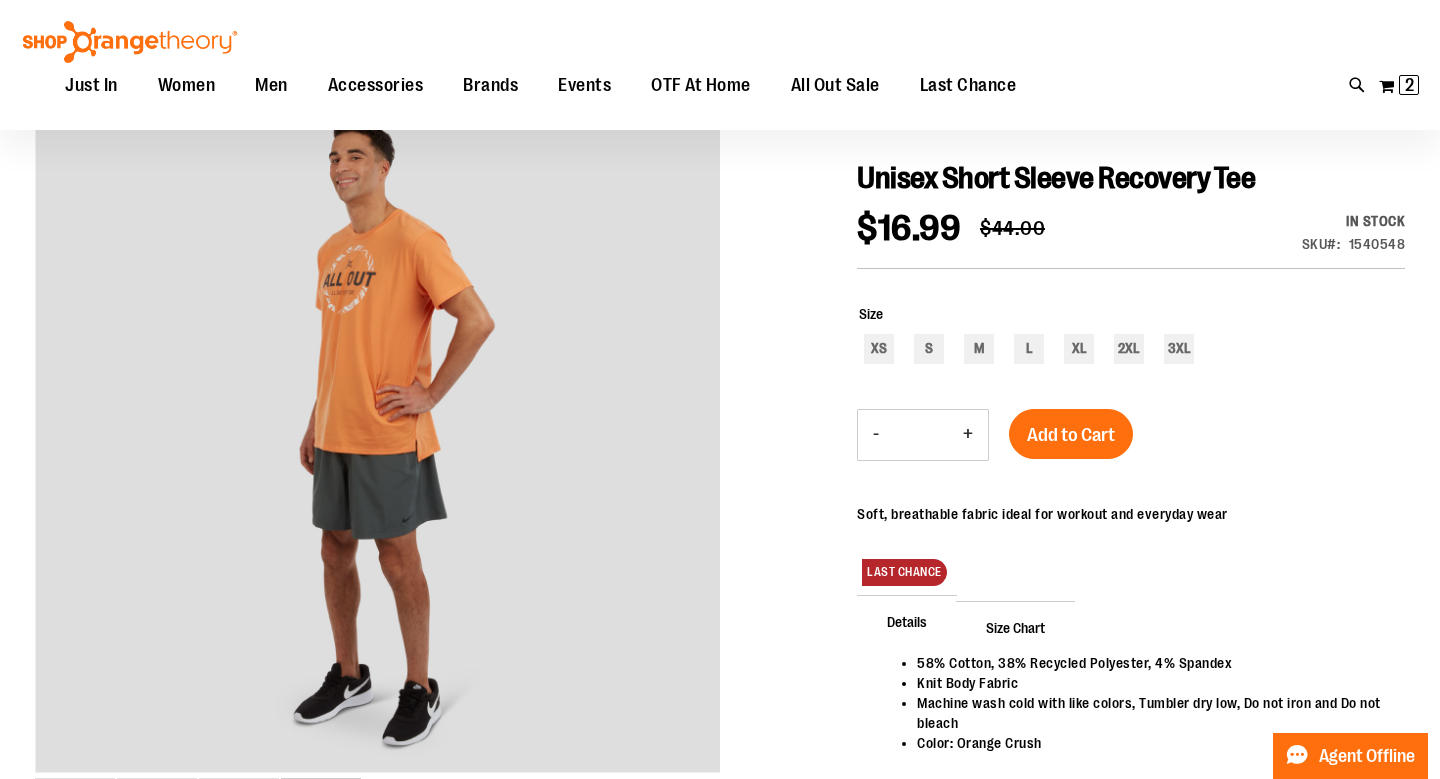 scroll, scrollTop: 184, scrollLeft: 0, axis: vertical 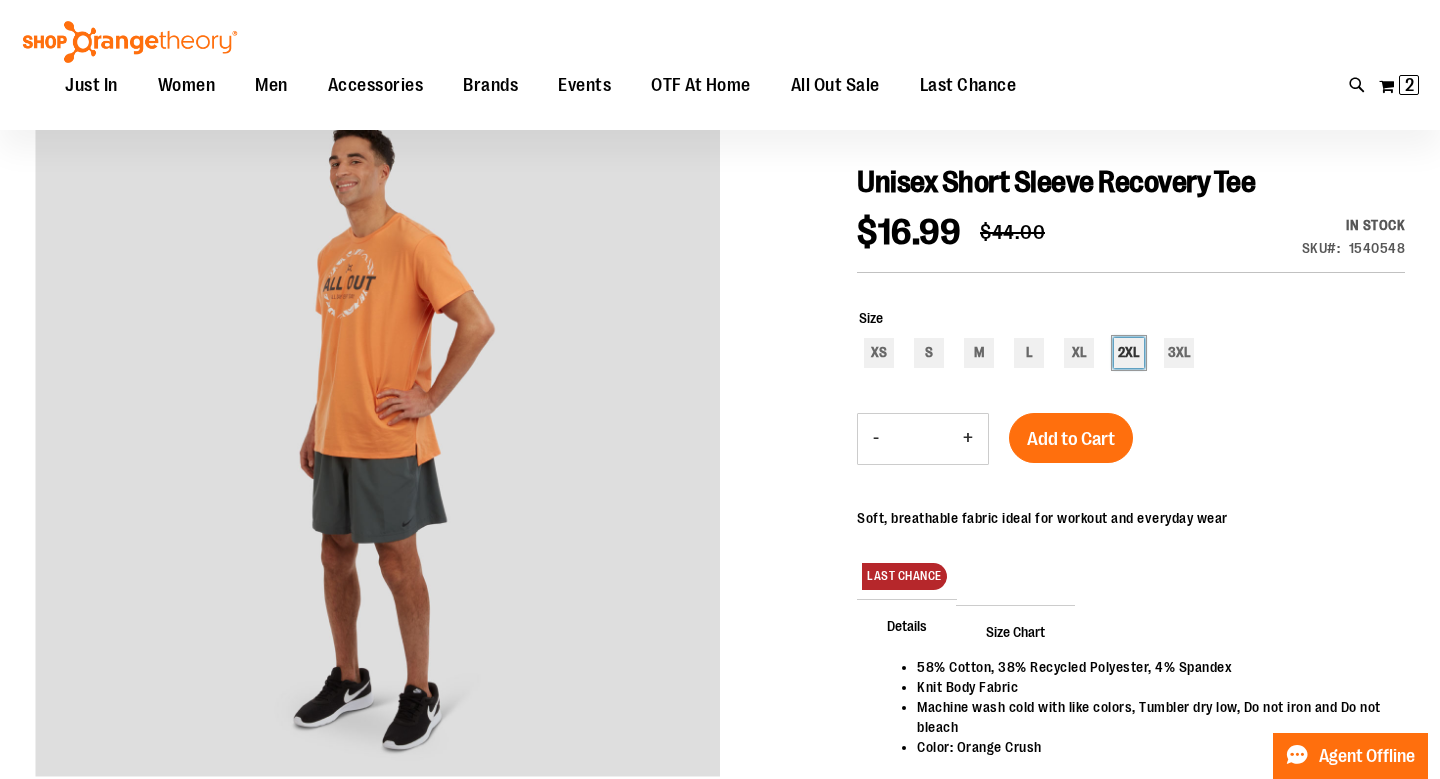 click on "2XL" at bounding box center (1129, 353) 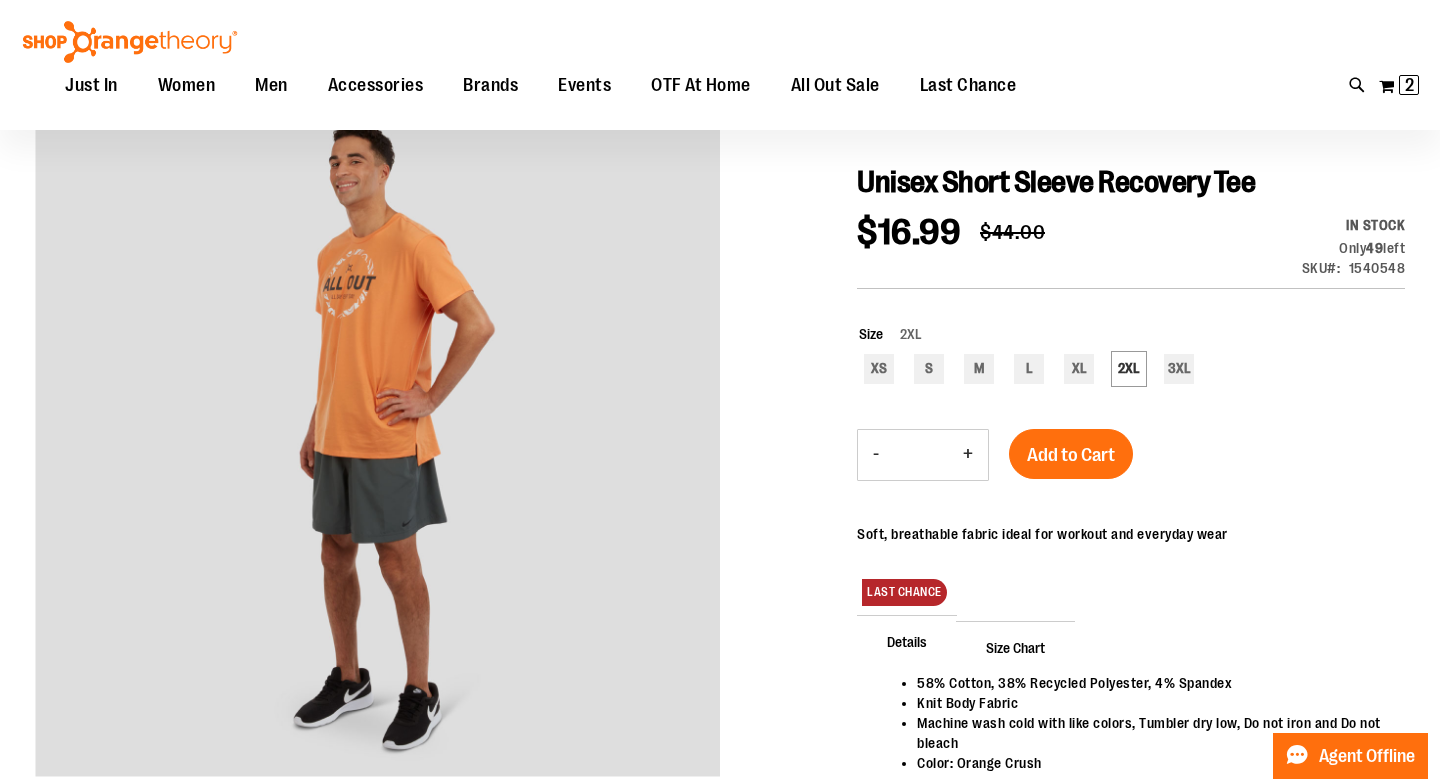 click on "+" at bounding box center [968, 455] 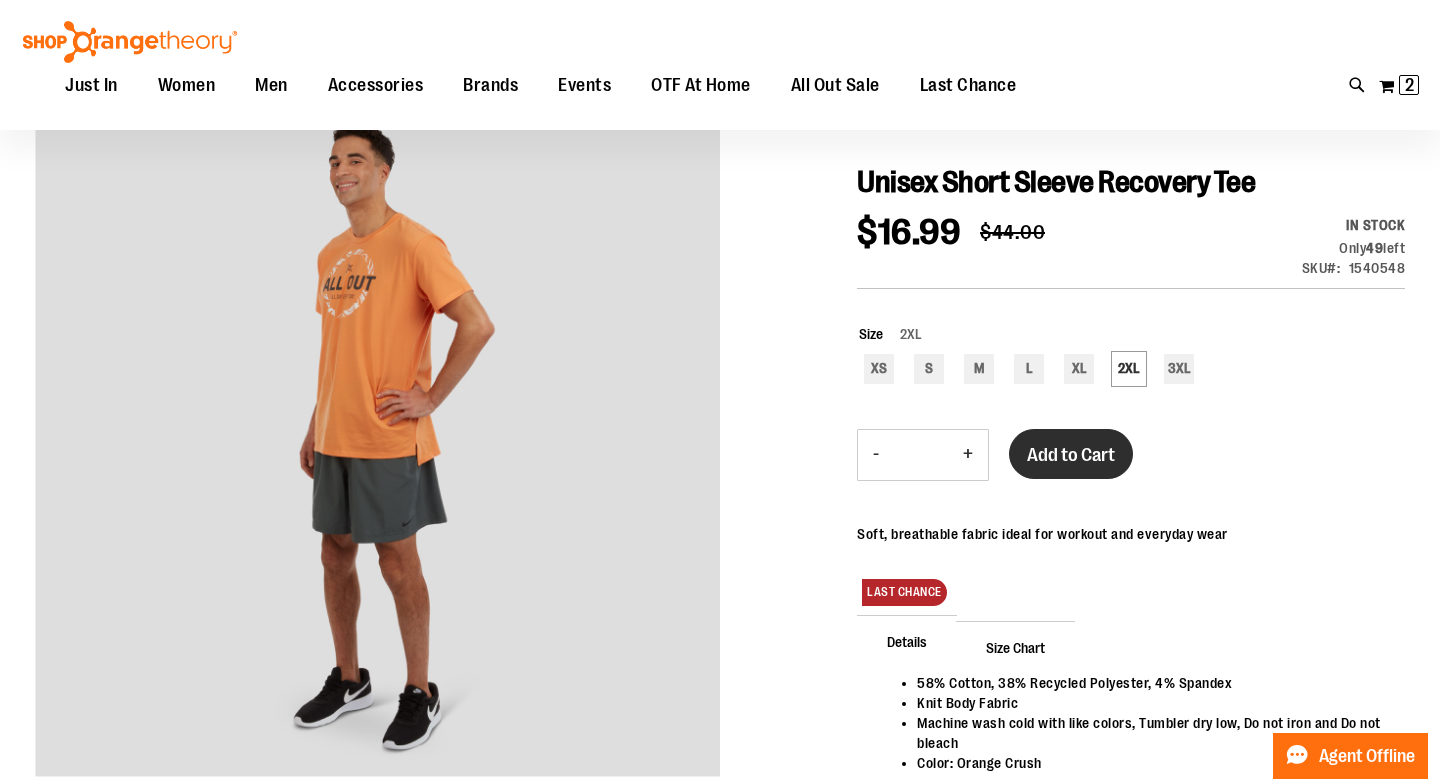 click on "Add to Cart" at bounding box center [1071, 455] 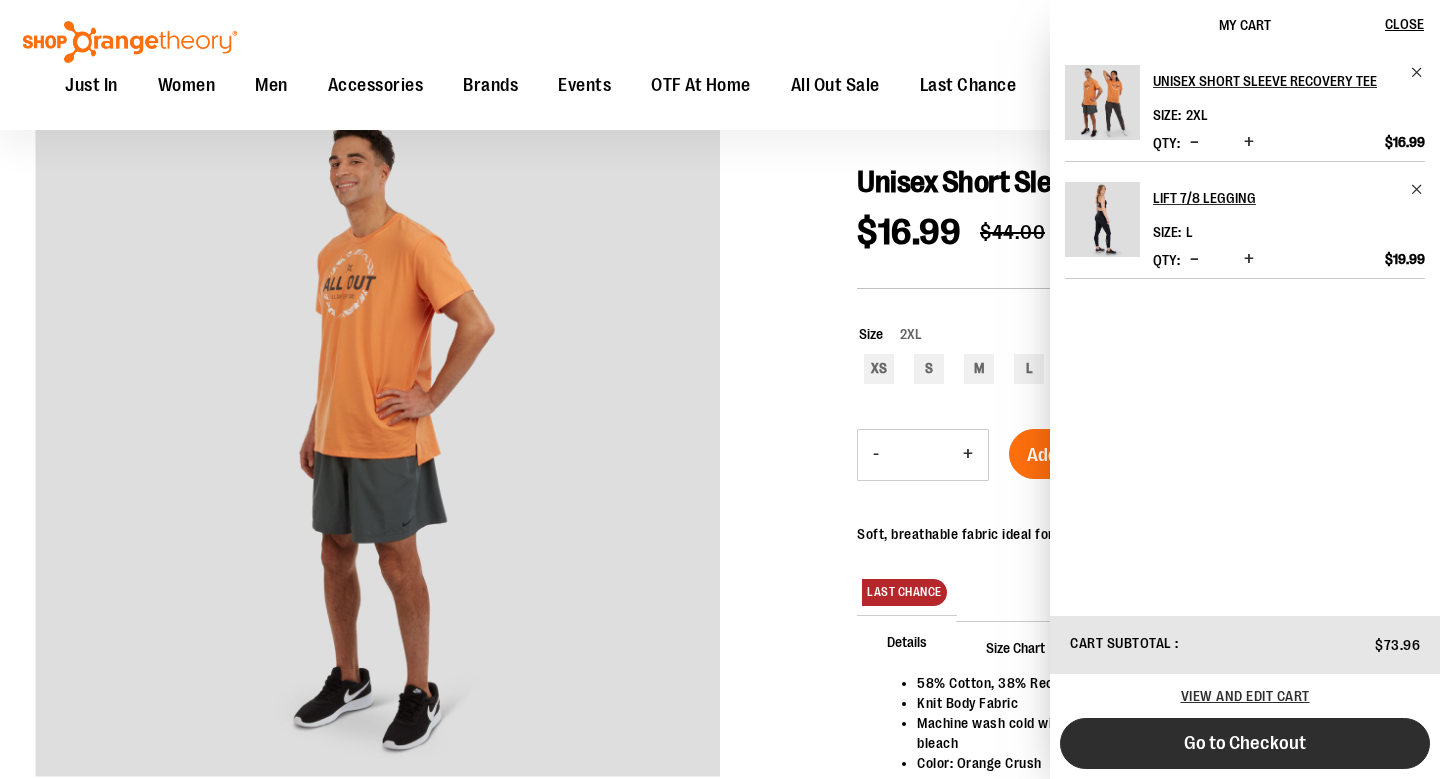 click on "Go to Checkout" at bounding box center [1245, 743] 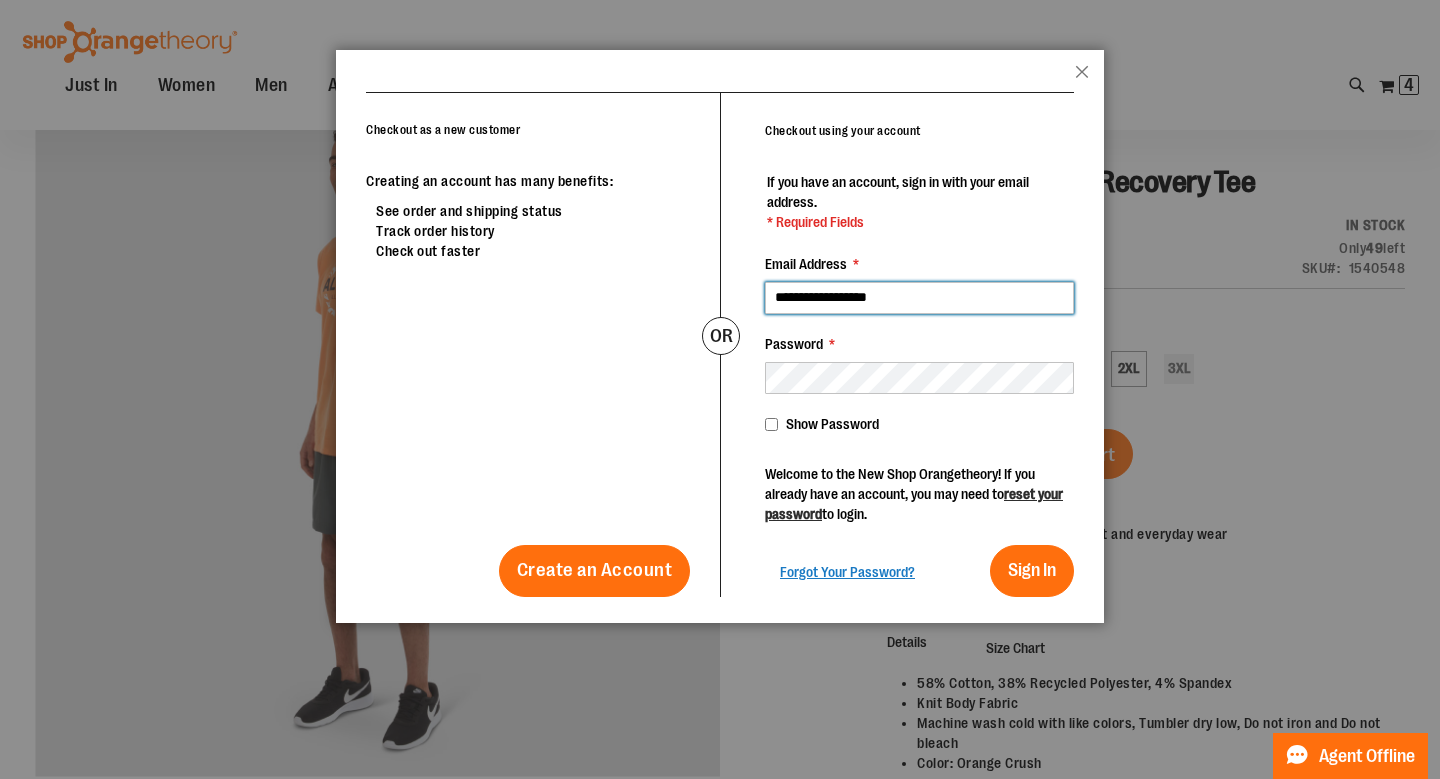 type on "**********" 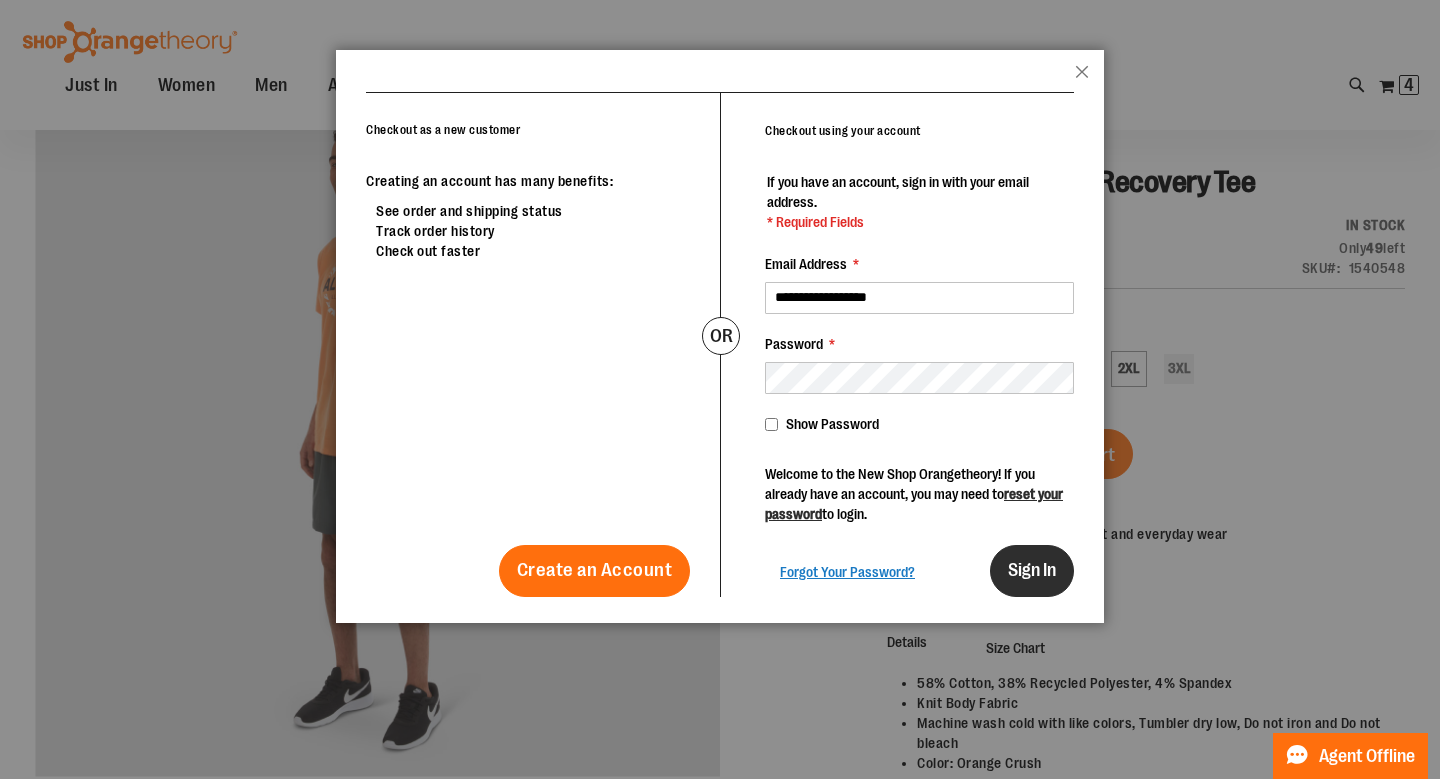 click on "Sign In" at bounding box center [1032, 570] 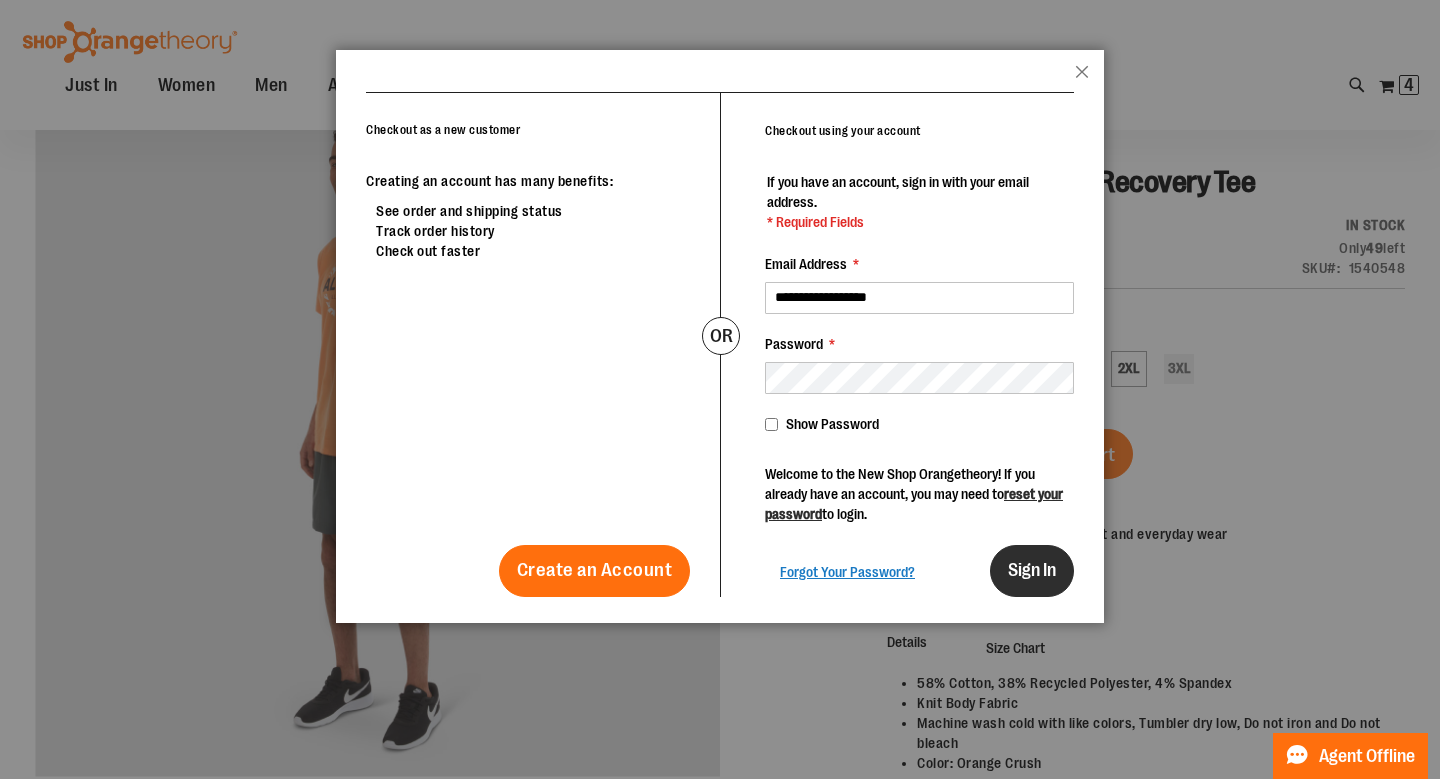 click on "Sign In" at bounding box center [1032, 570] 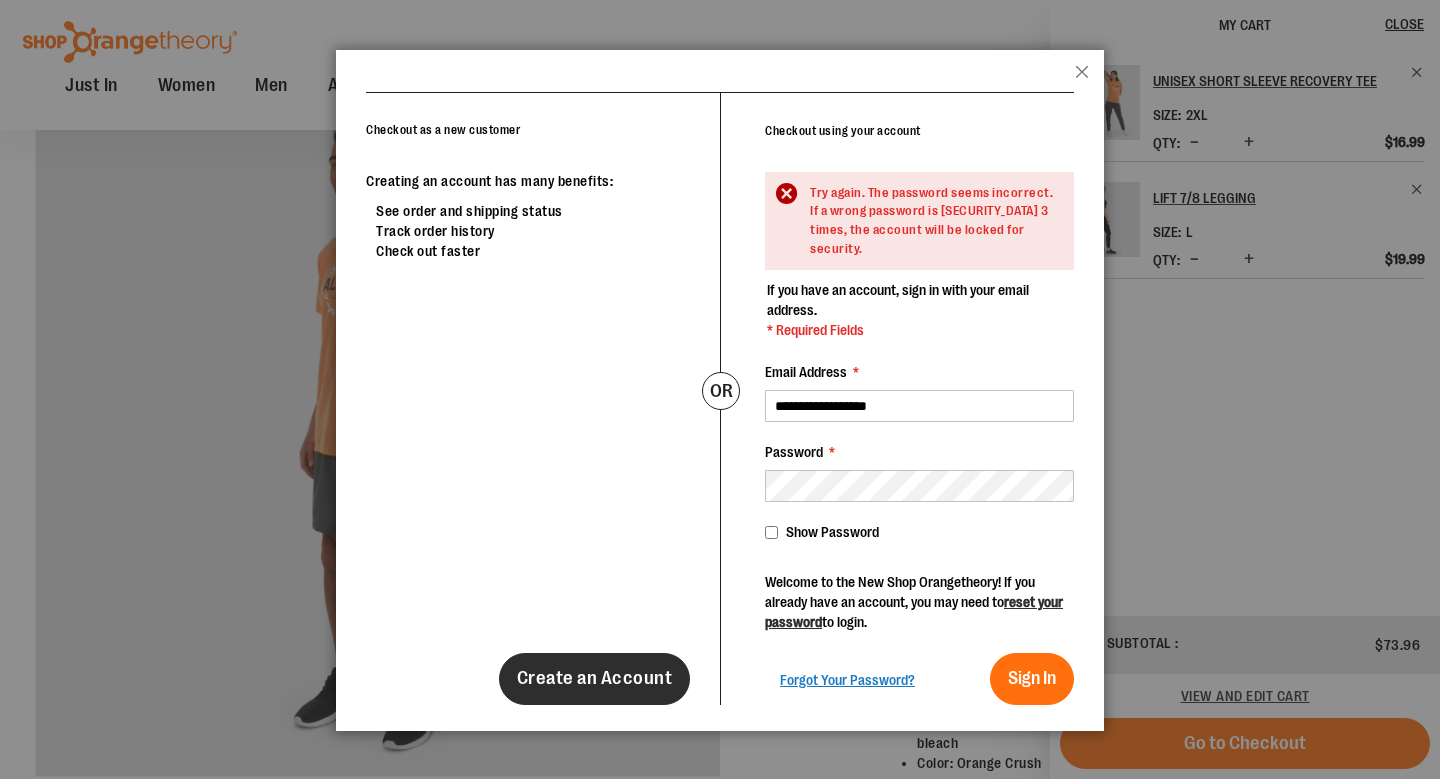 click on "Create an Account" at bounding box center [595, 678] 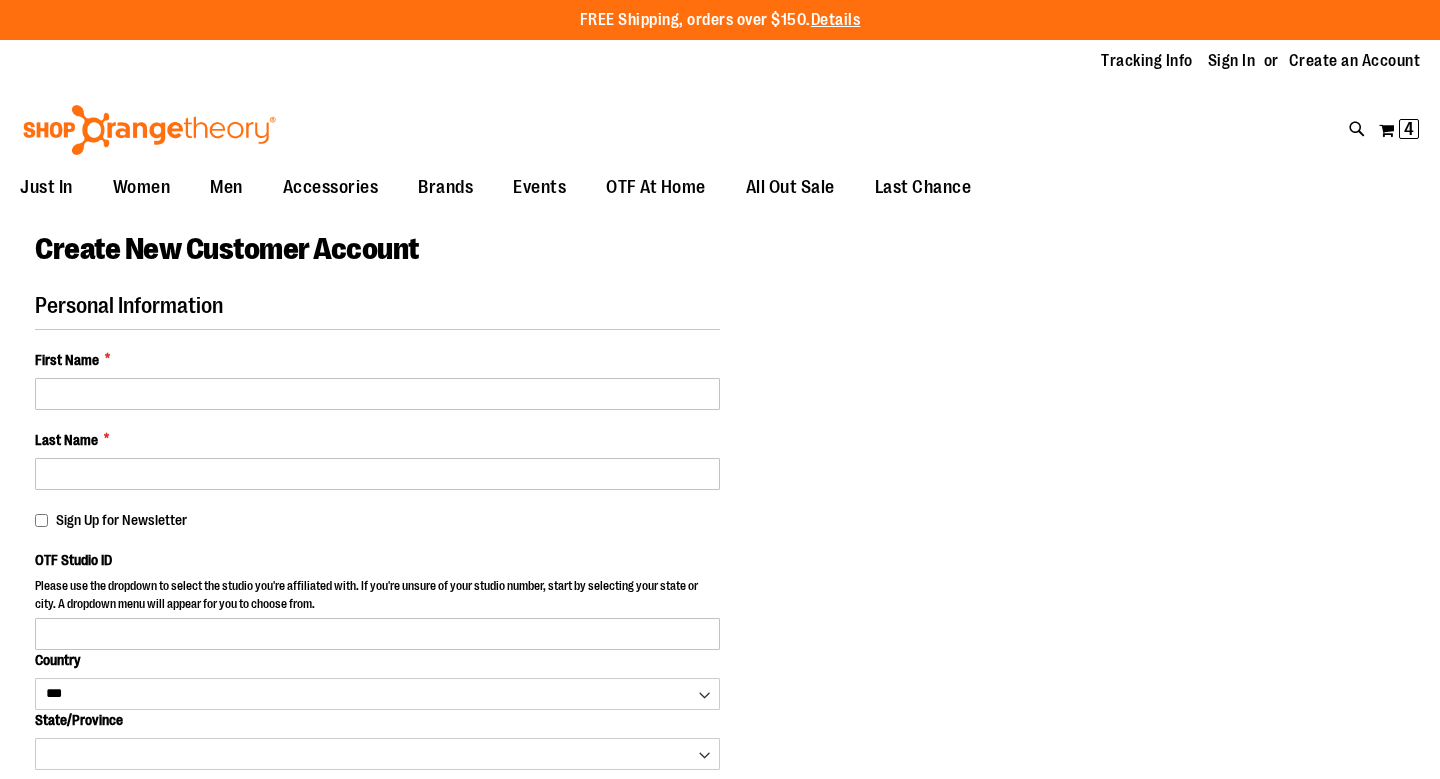 select on "***" 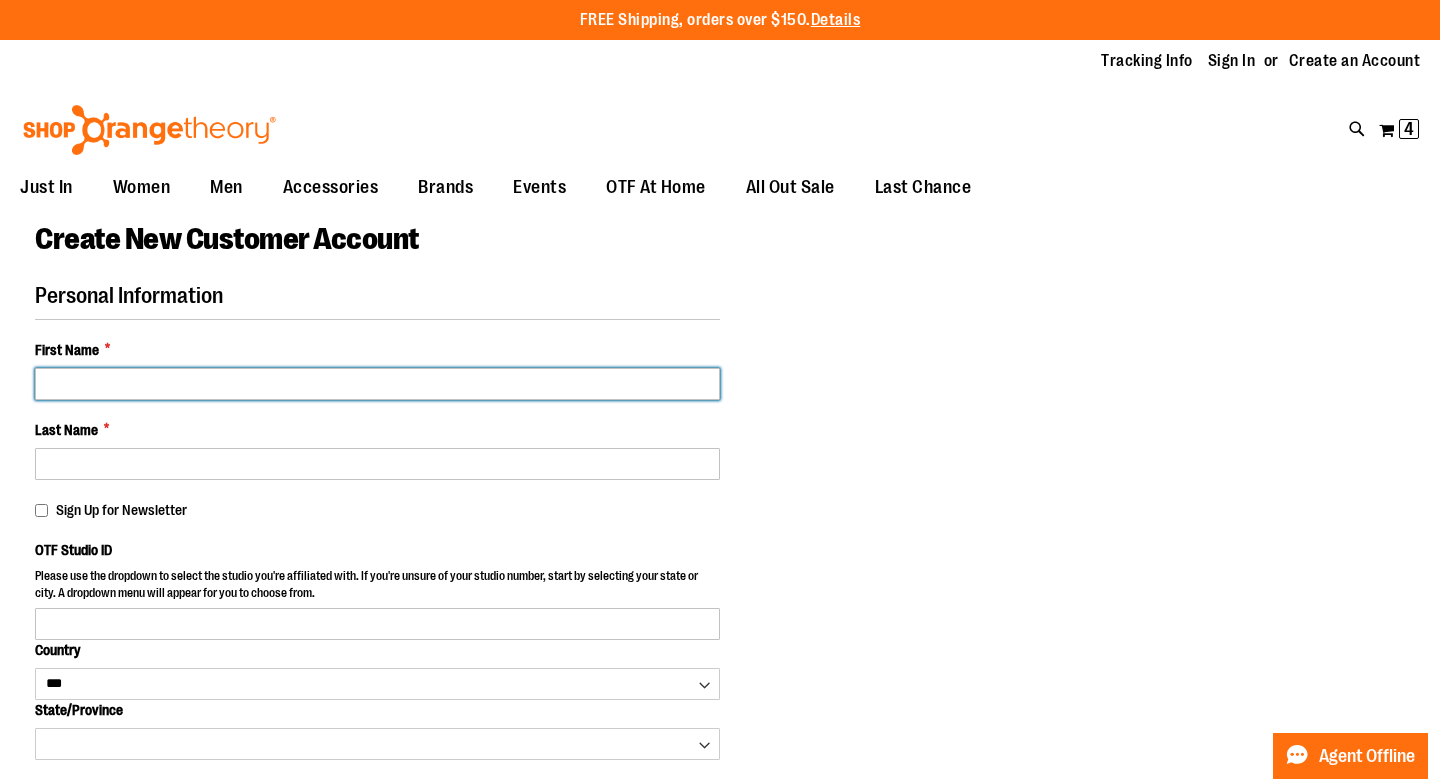 click on "First Name *" at bounding box center (377, 384) 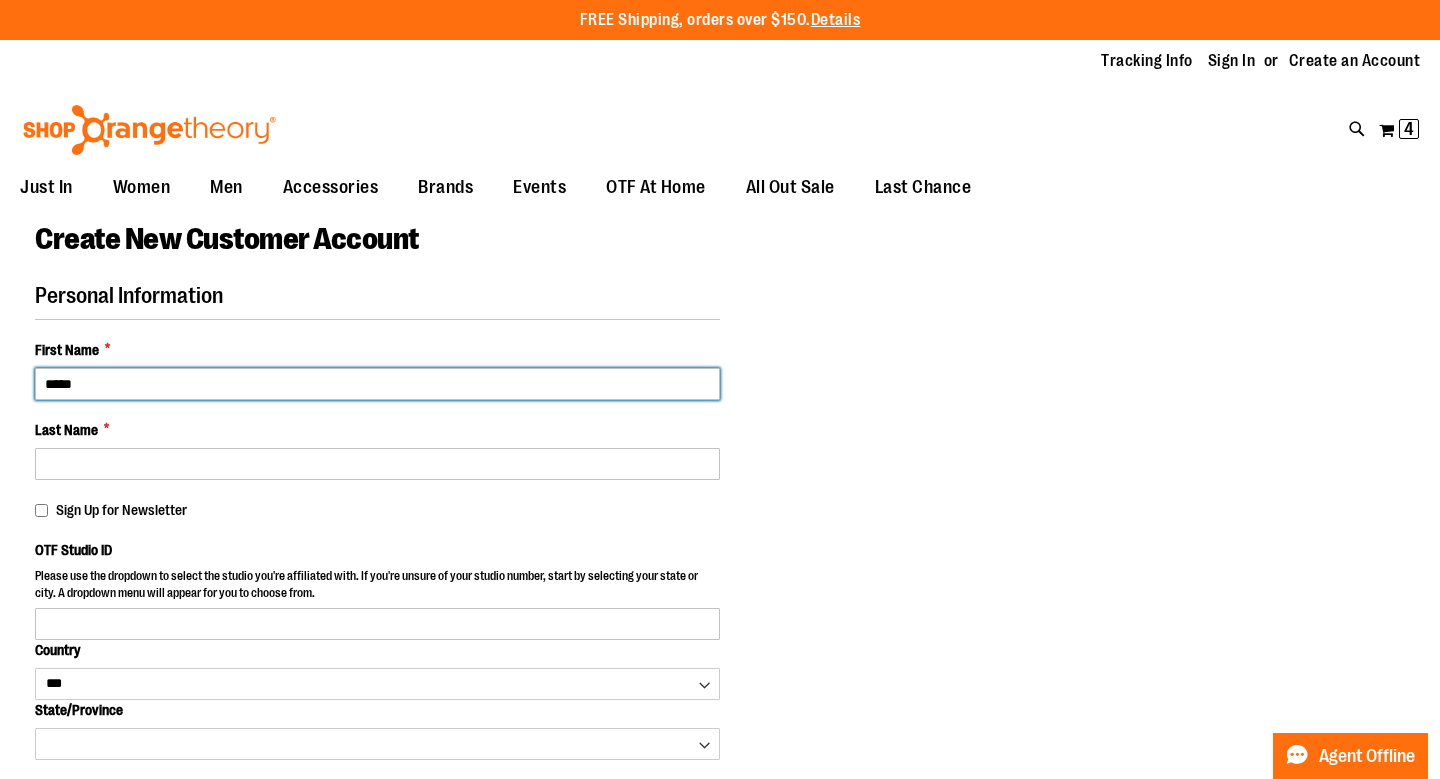 type on "*****" 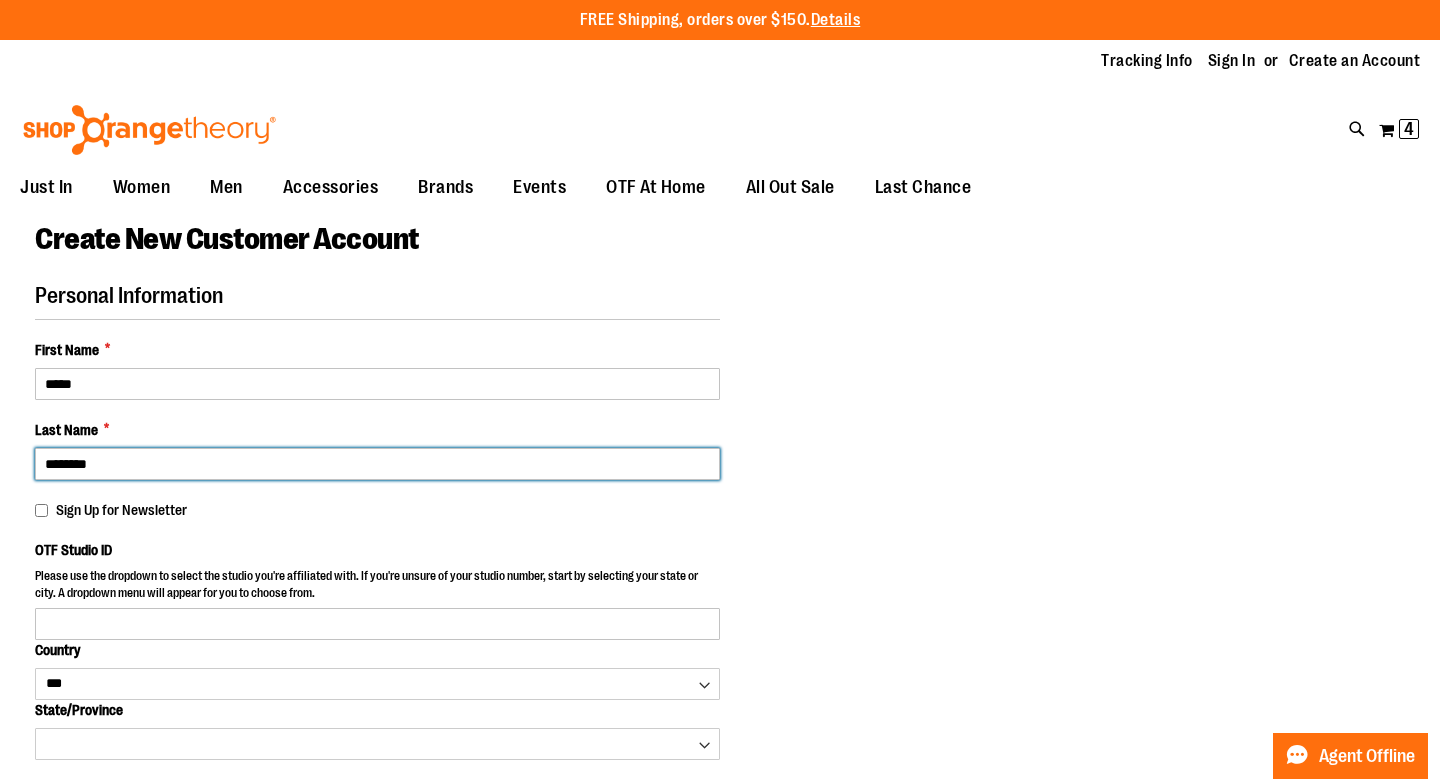 type on "********" 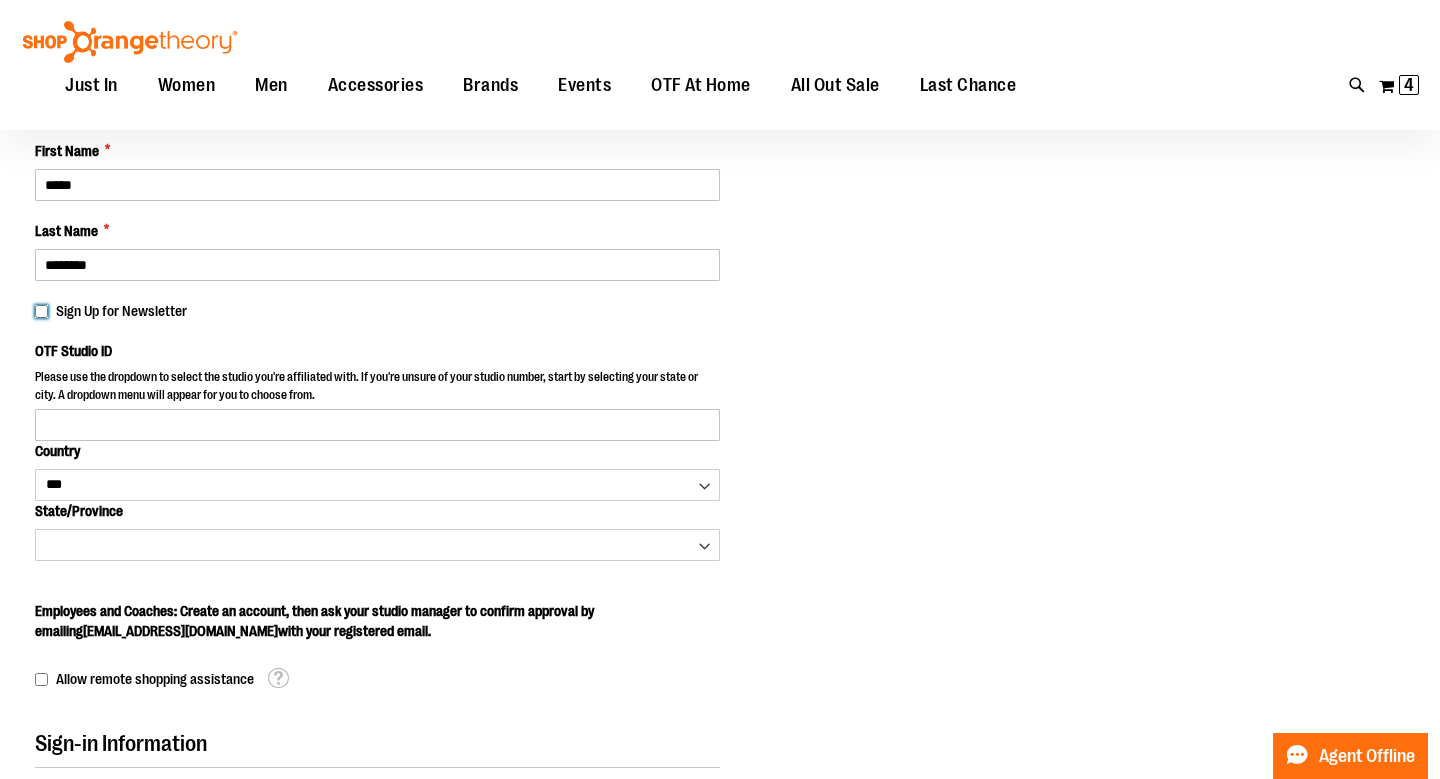 scroll, scrollTop: 220, scrollLeft: 0, axis: vertical 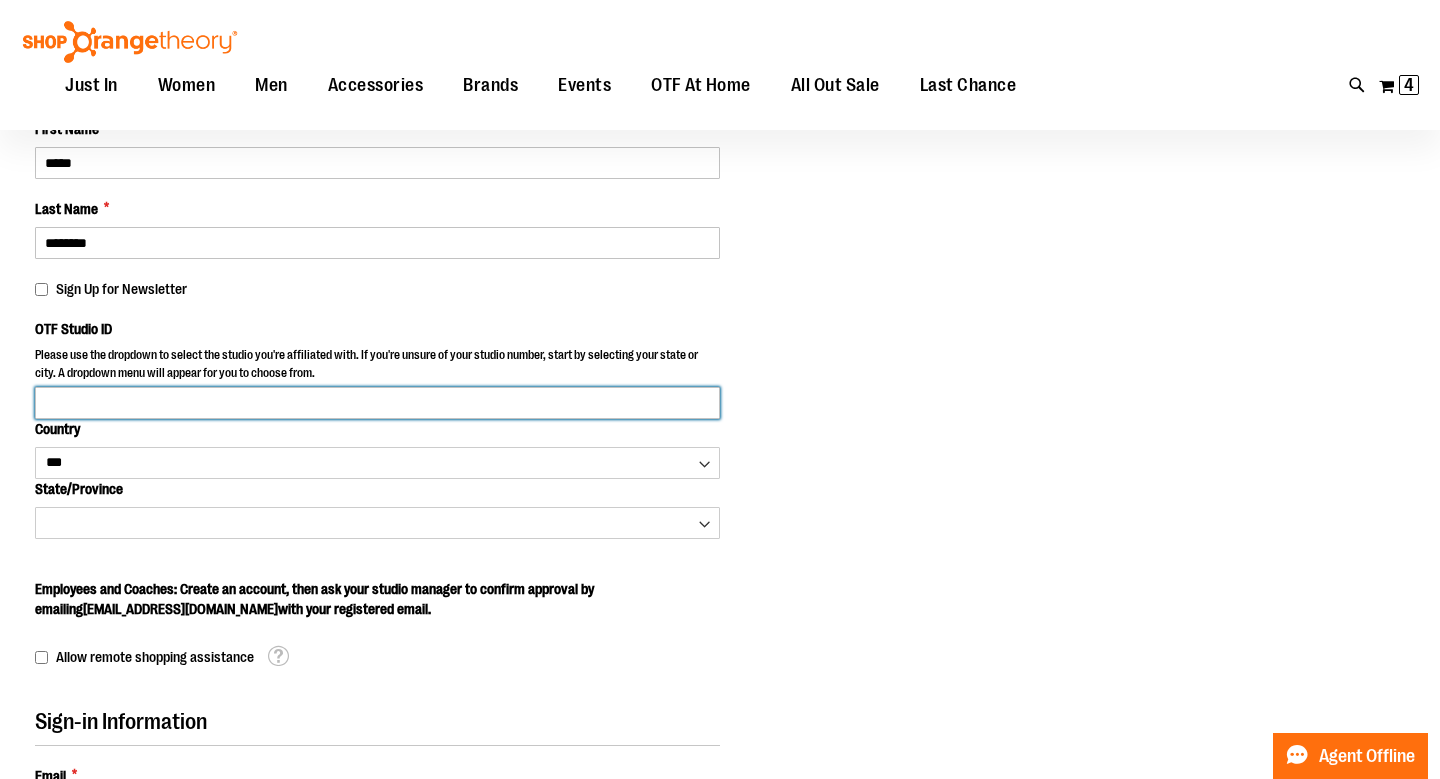 click on "OTF Studio ID" at bounding box center (377, 403) 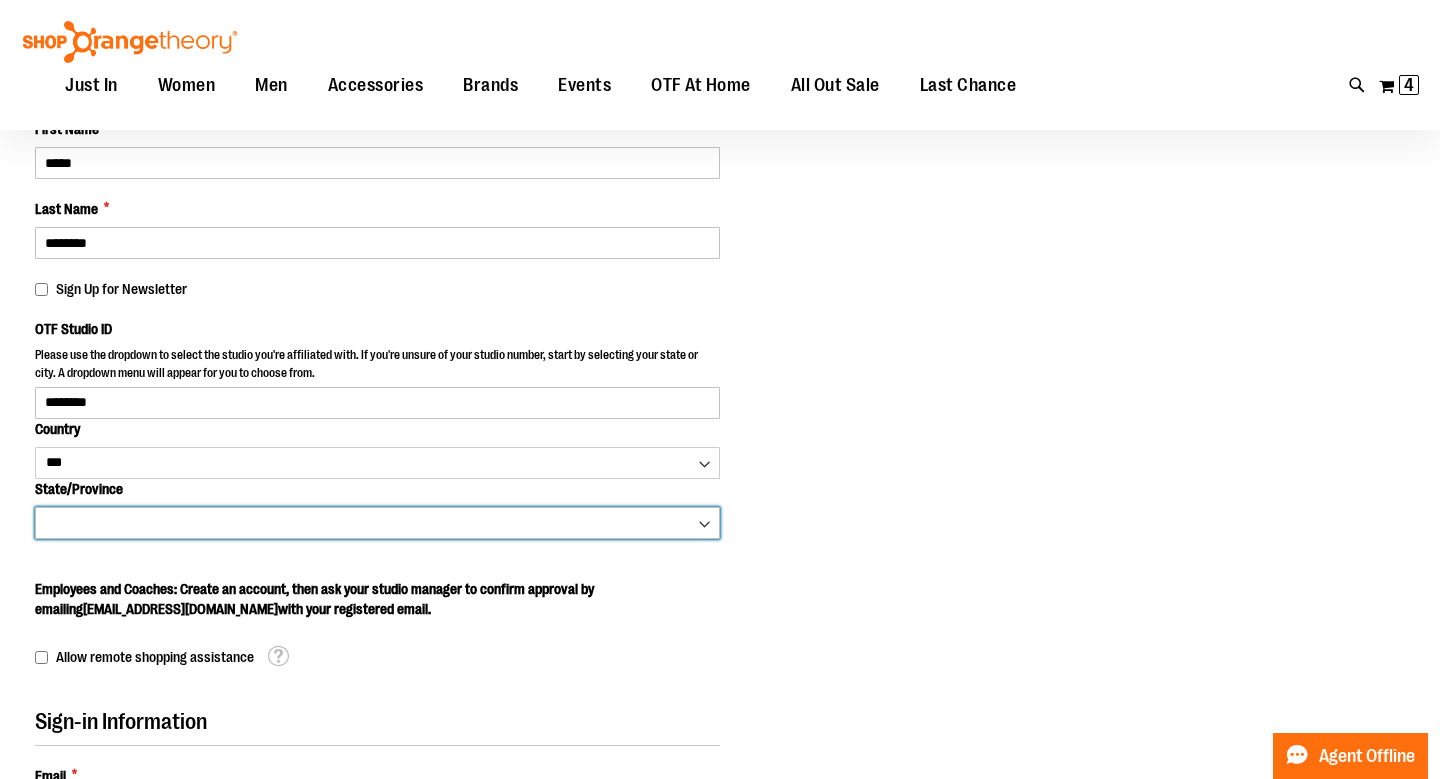 click on "Skip to Content
The store will not work correctly when cookies are disabled.
FREE Shipping, orders over $150.  Details
To order the Spring Dri Tri event bundle please email  [EMAIL_ADDRESS][DOMAIN_NAME] .
Tracking Info
Sign In
Return to Procurement
Create an Account
Toggle Nav
Search" at bounding box center [720, 169] 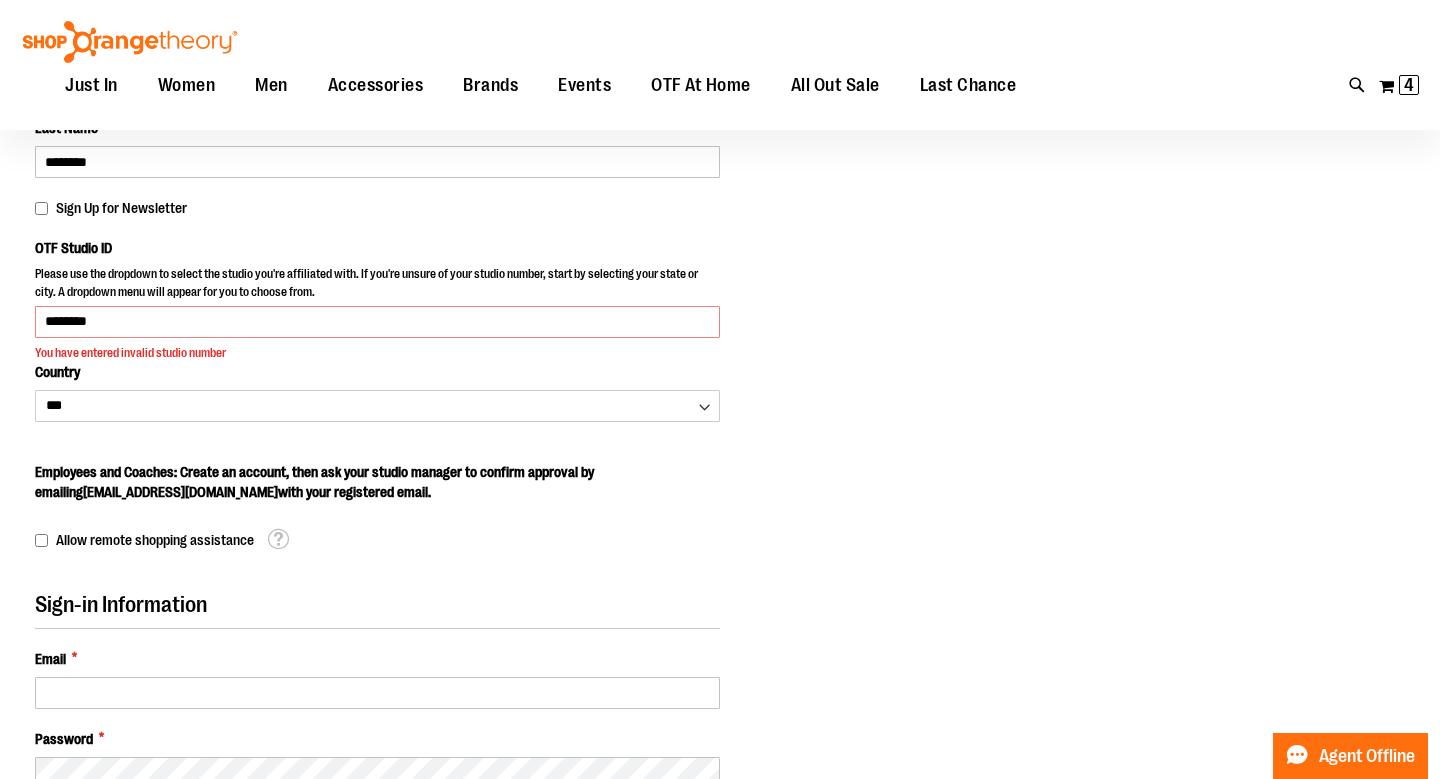 scroll, scrollTop: 312, scrollLeft: 0, axis: vertical 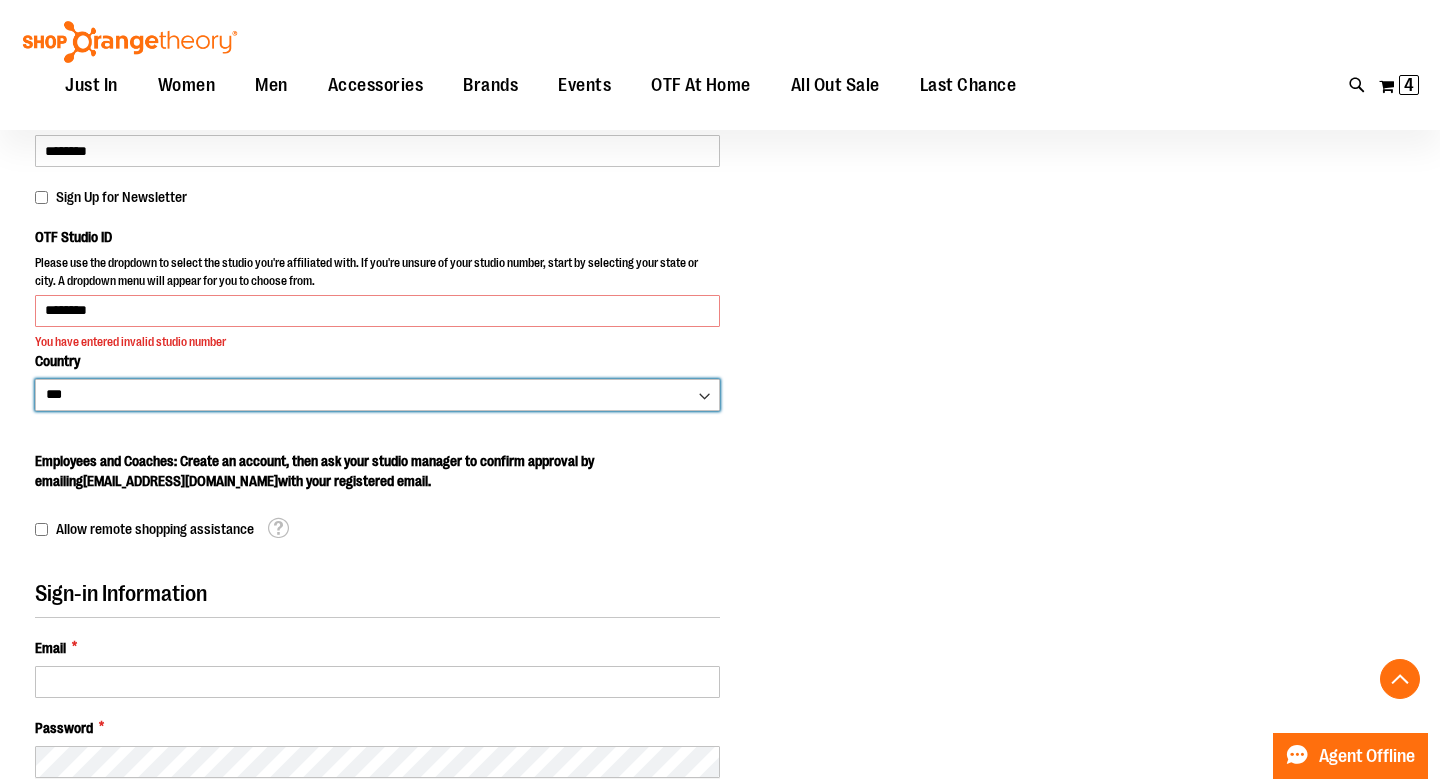 click on "***
***
*******
***
***
***
**
***
***
***
***
***
***
***
***
***
***
***
***
**
***
***
***
***" at bounding box center (377, 395) 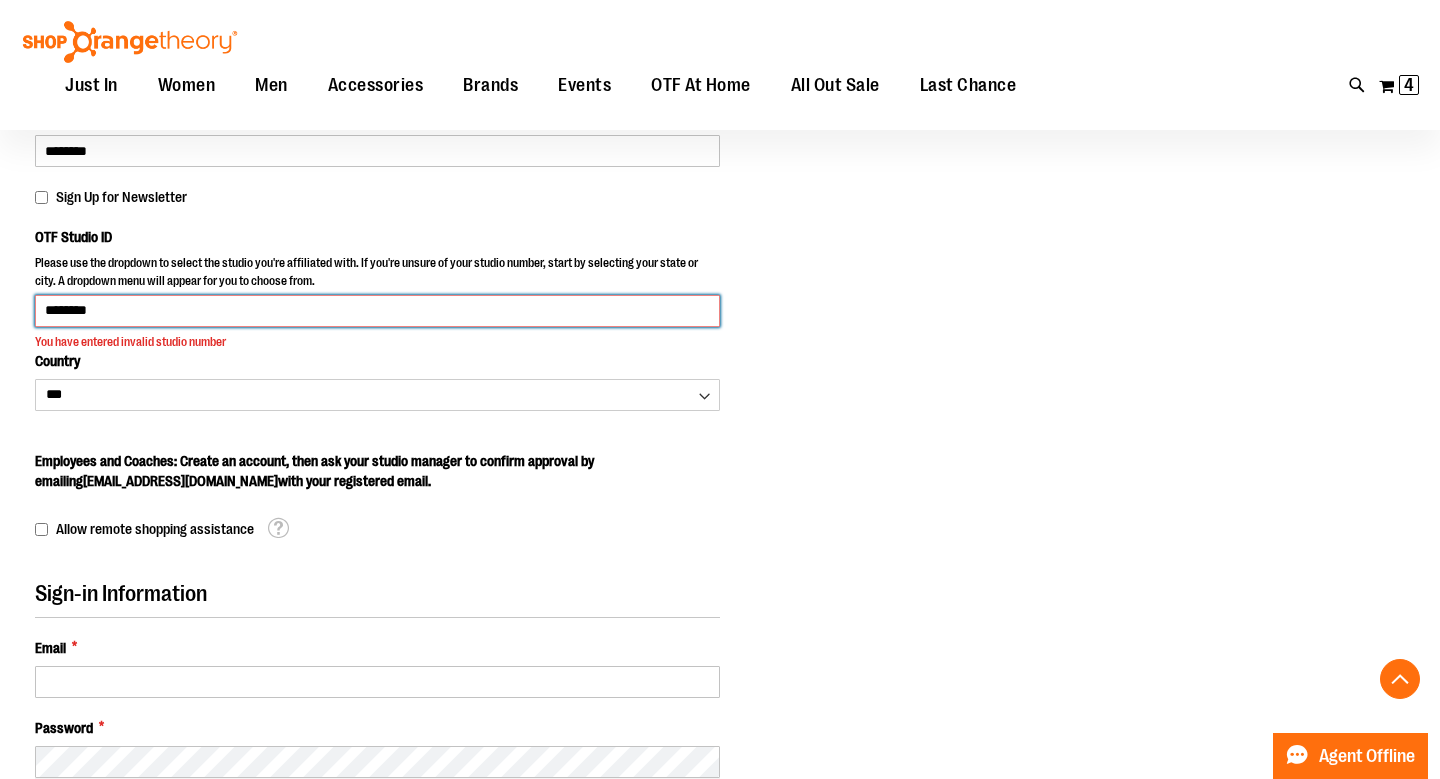 click on "********" at bounding box center (377, 311) 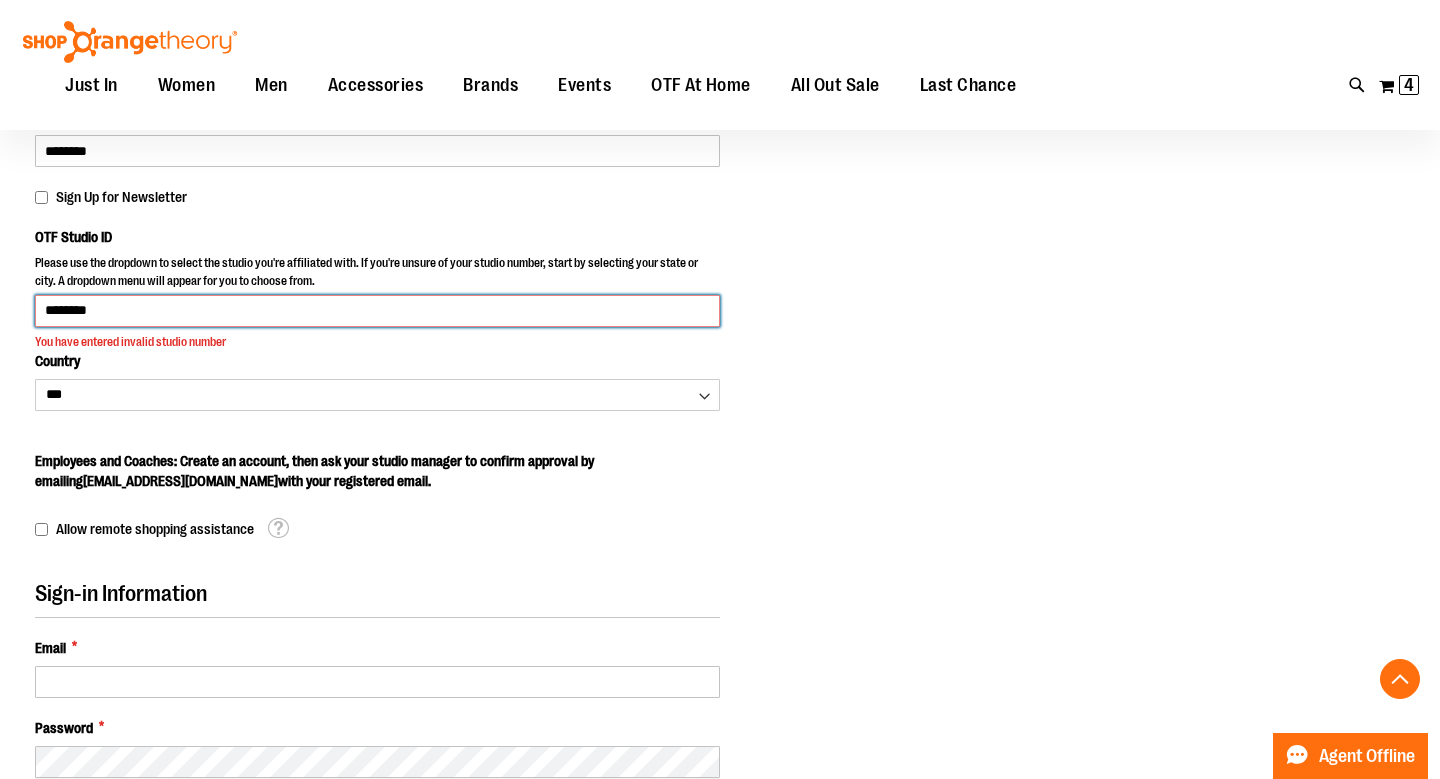 click on "********" at bounding box center (377, 311) 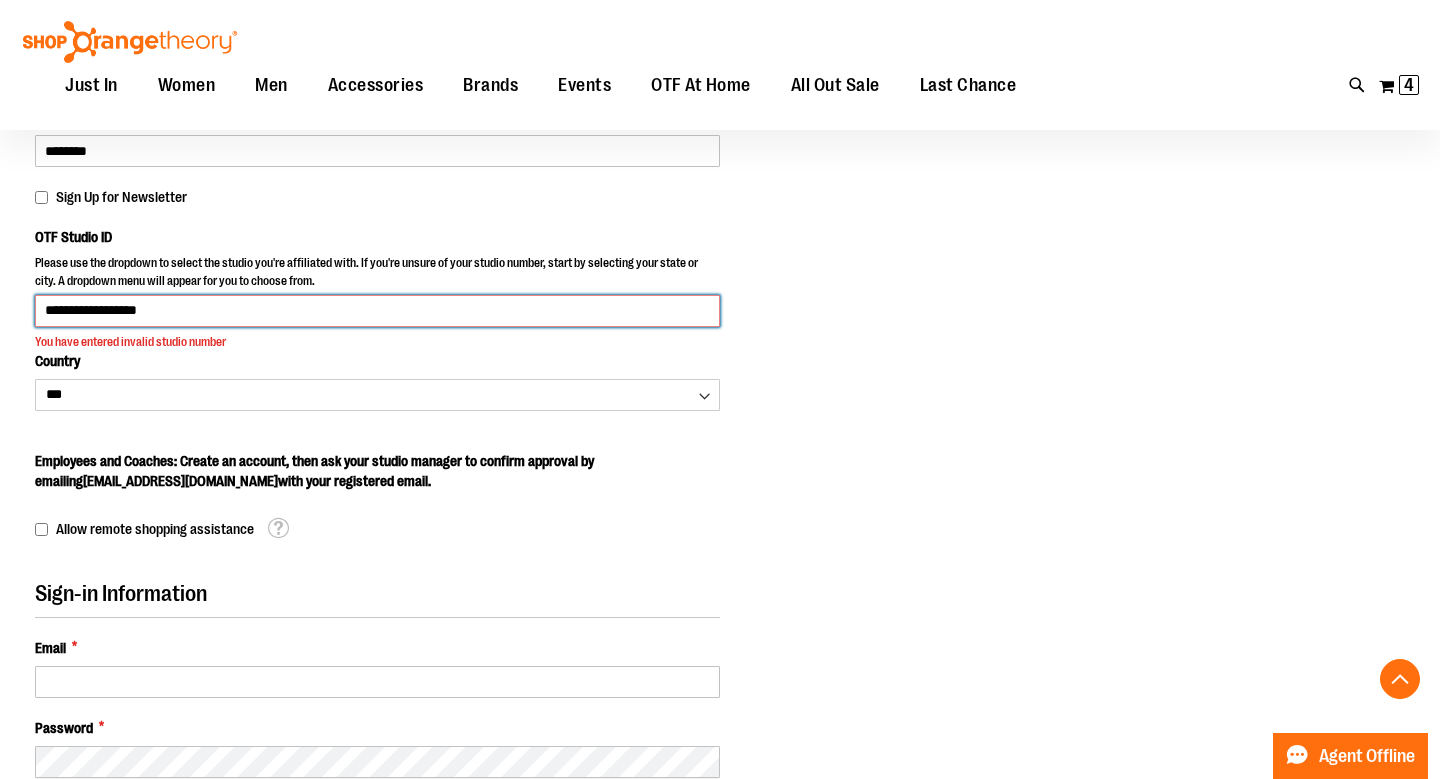 type on "**********" 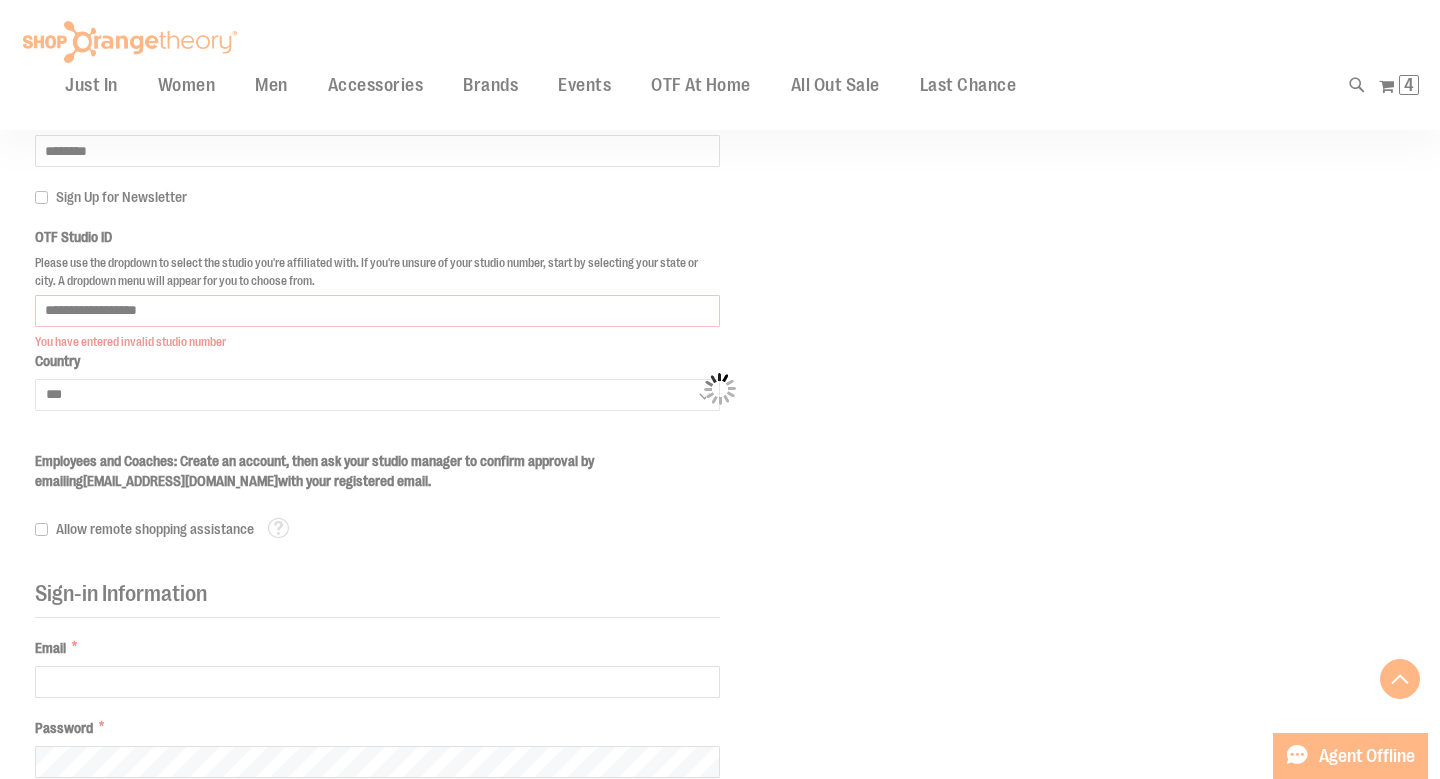 click on "Please wait...
Skip to Content
The store will not work correctly when cookies are disabled.
FREE Shipping, orders over $150.  Details
To order the Spring Dri Tri event bundle please email  [EMAIL_ADDRESS][DOMAIN_NAME] .
Tracking Info
Sign In
Return to Procurement
Create an Account
Toggle Nav
Search" at bounding box center [720, 77] 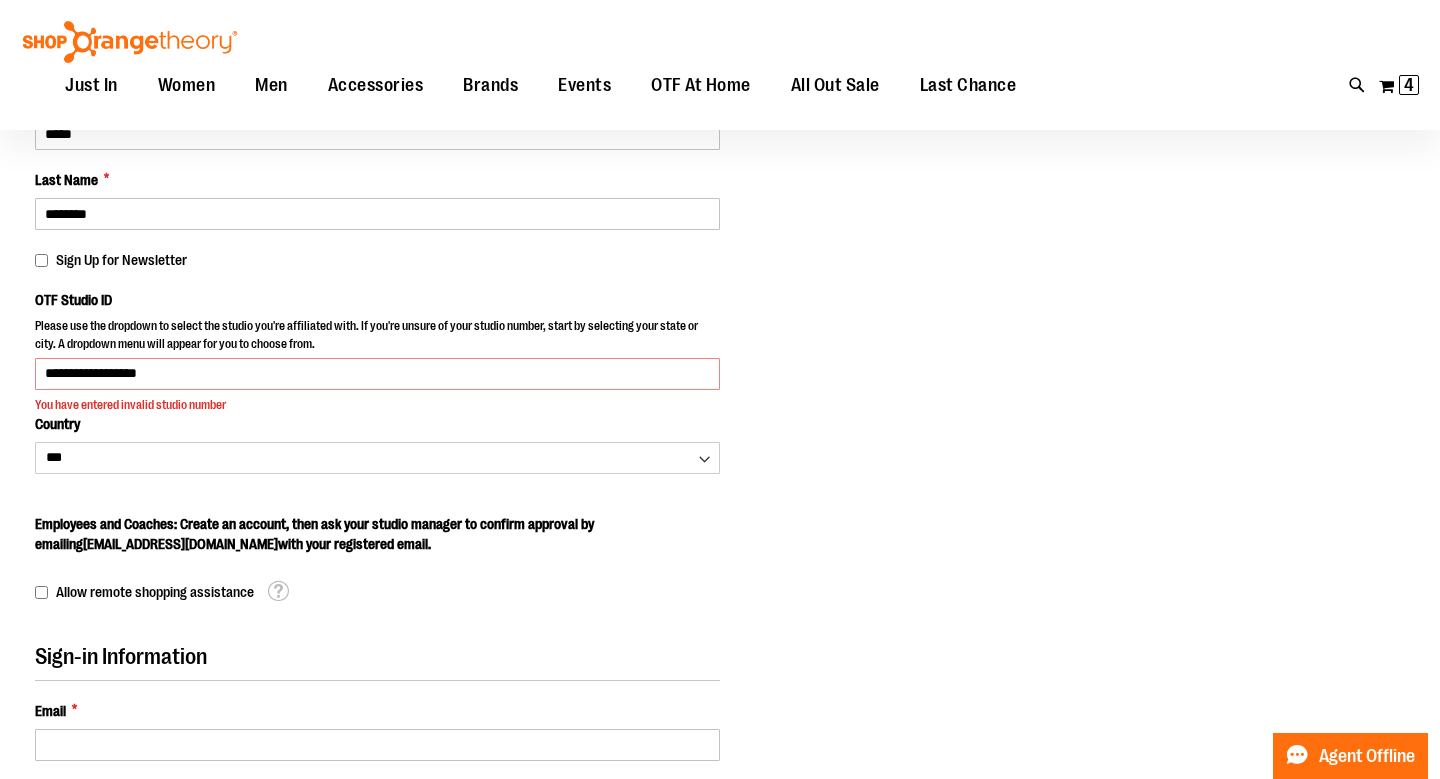 scroll, scrollTop: 239, scrollLeft: 0, axis: vertical 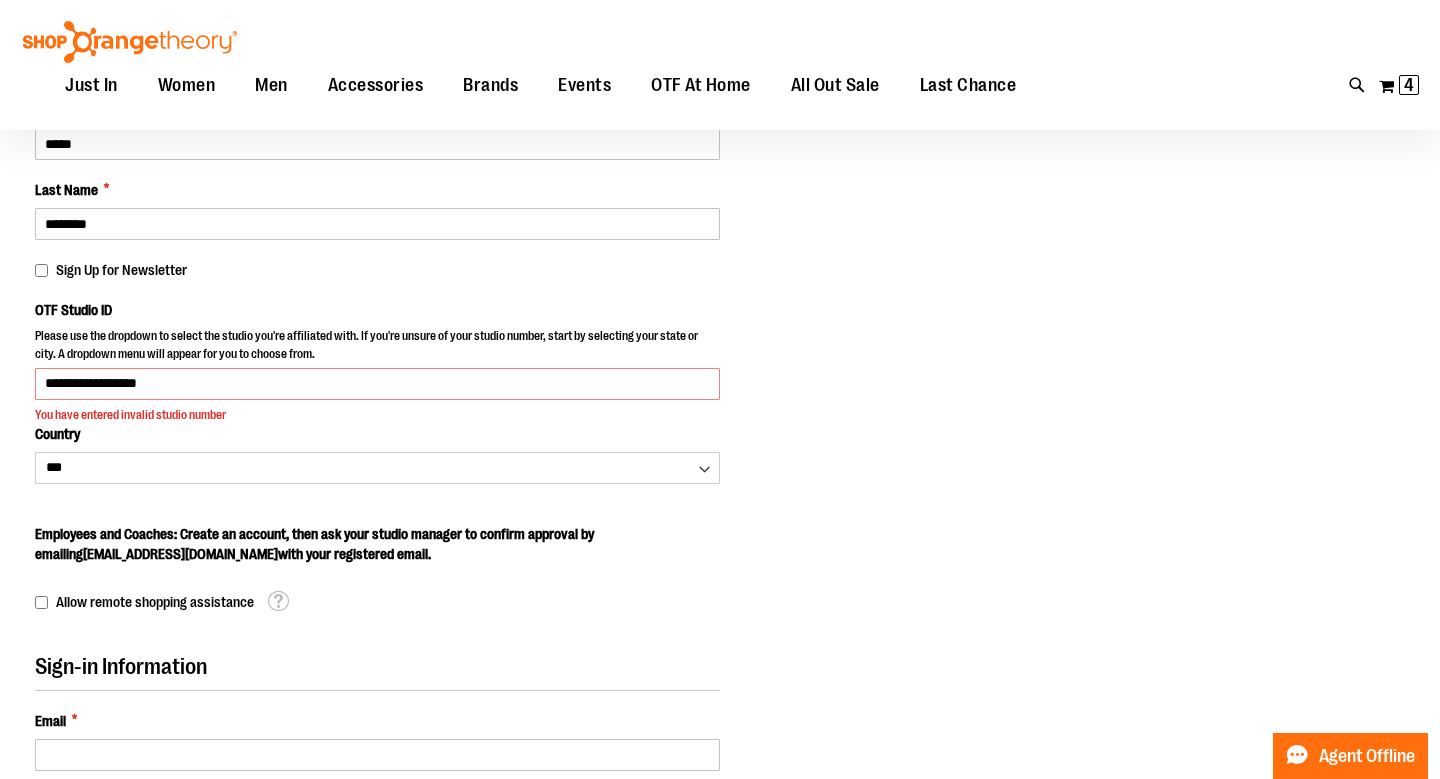 click on "**********" at bounding box center (720, 632) 